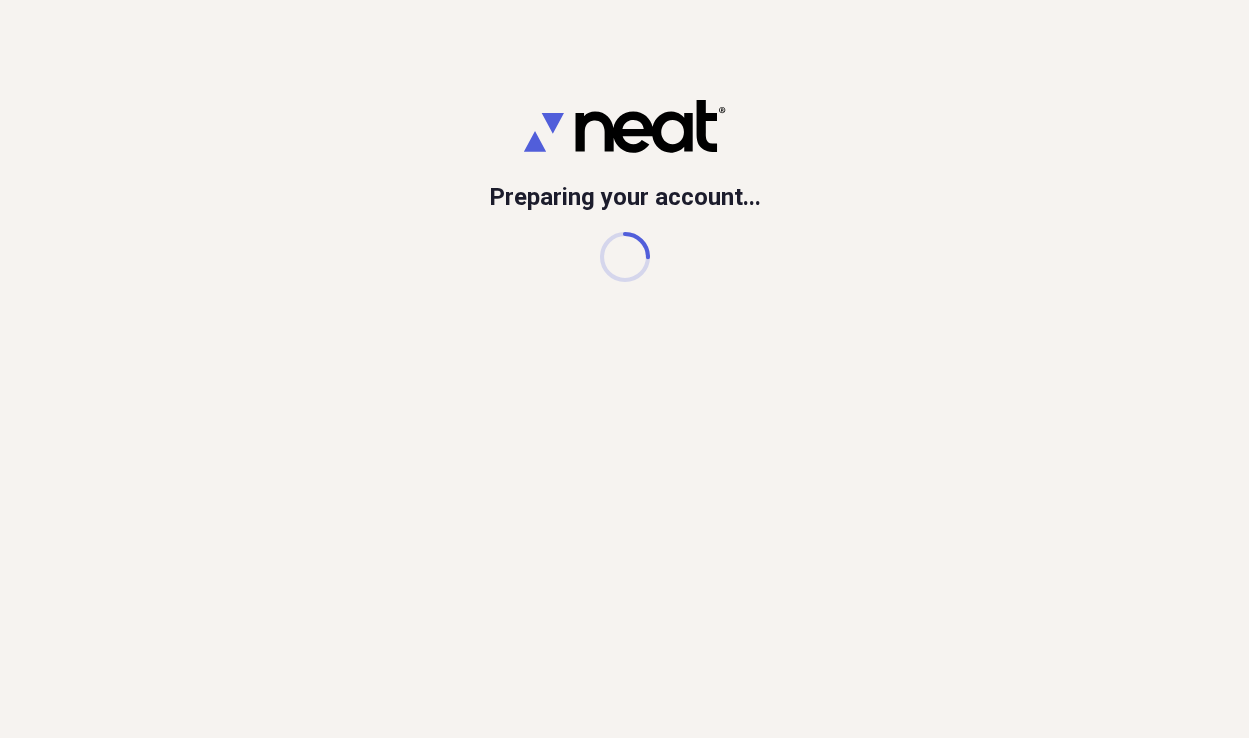 scroll, scrollTop: 0, scrollLeft: 0, axis: both 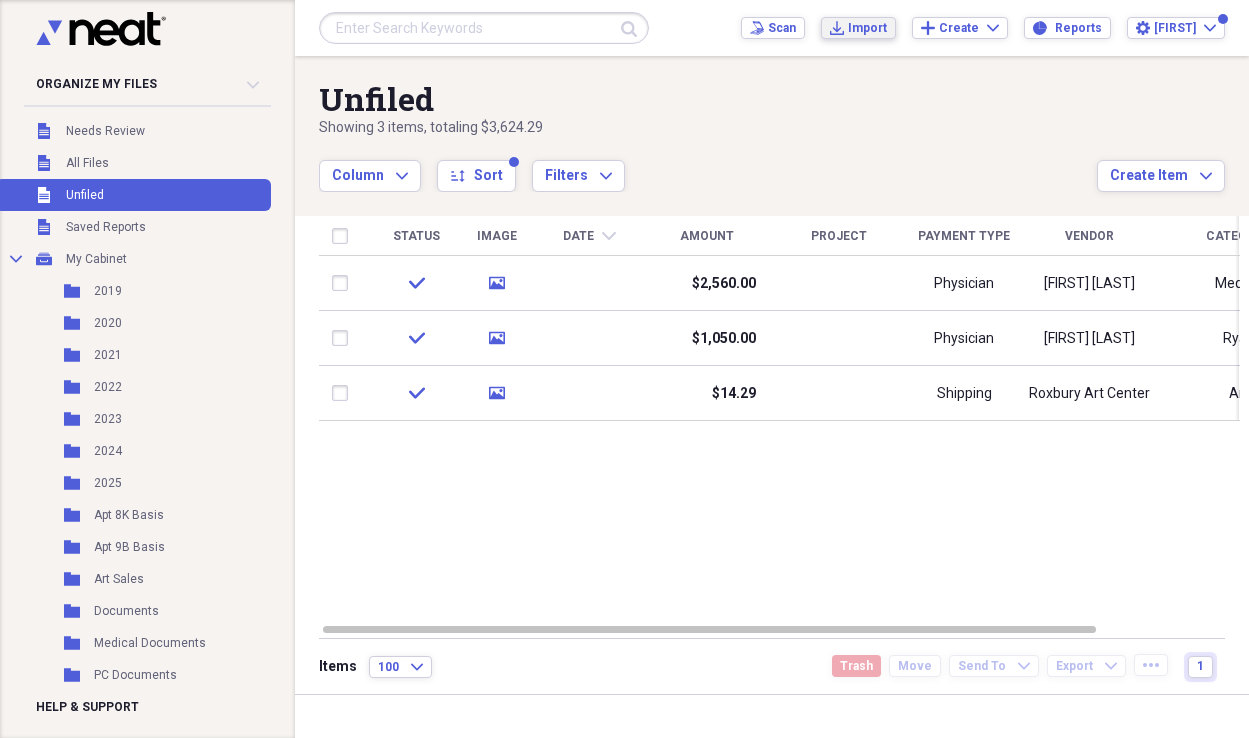 click on "Import" at bounding box center (867, 28) 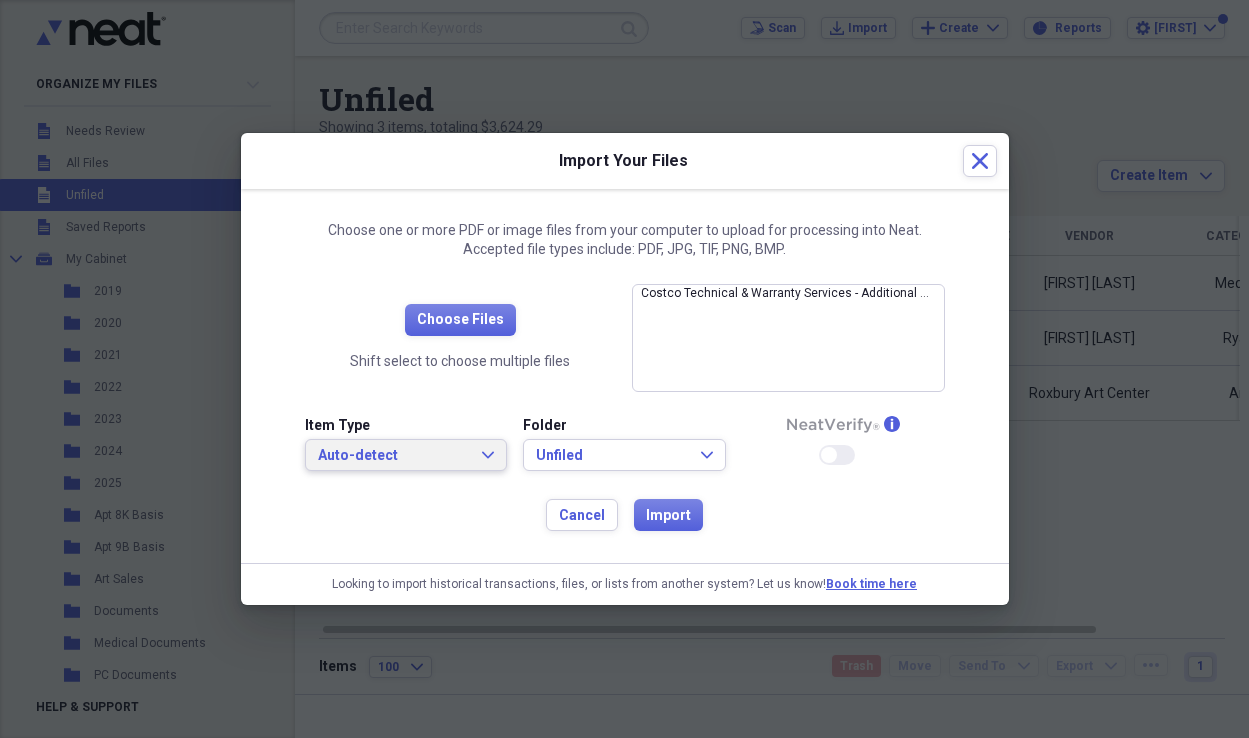 click on "Auto-detect" at bounding box center (394, 456) 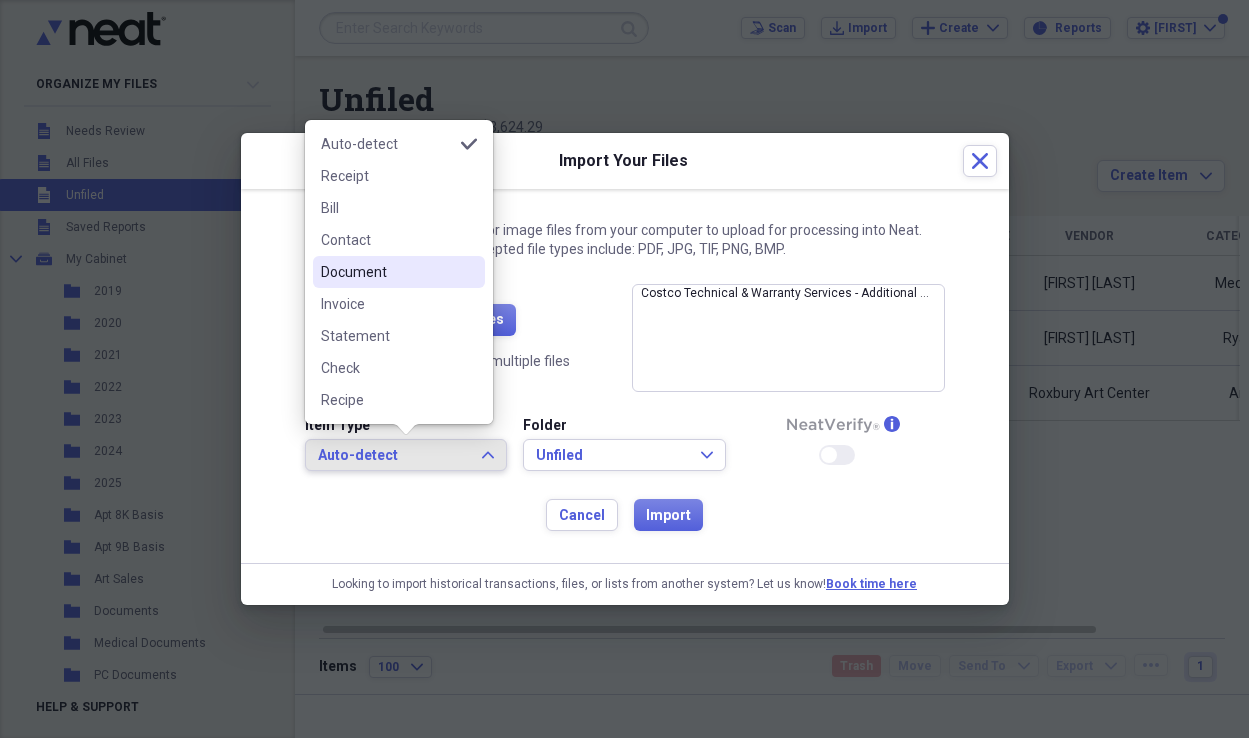 click on "Document" at bounding box center [399, 272] 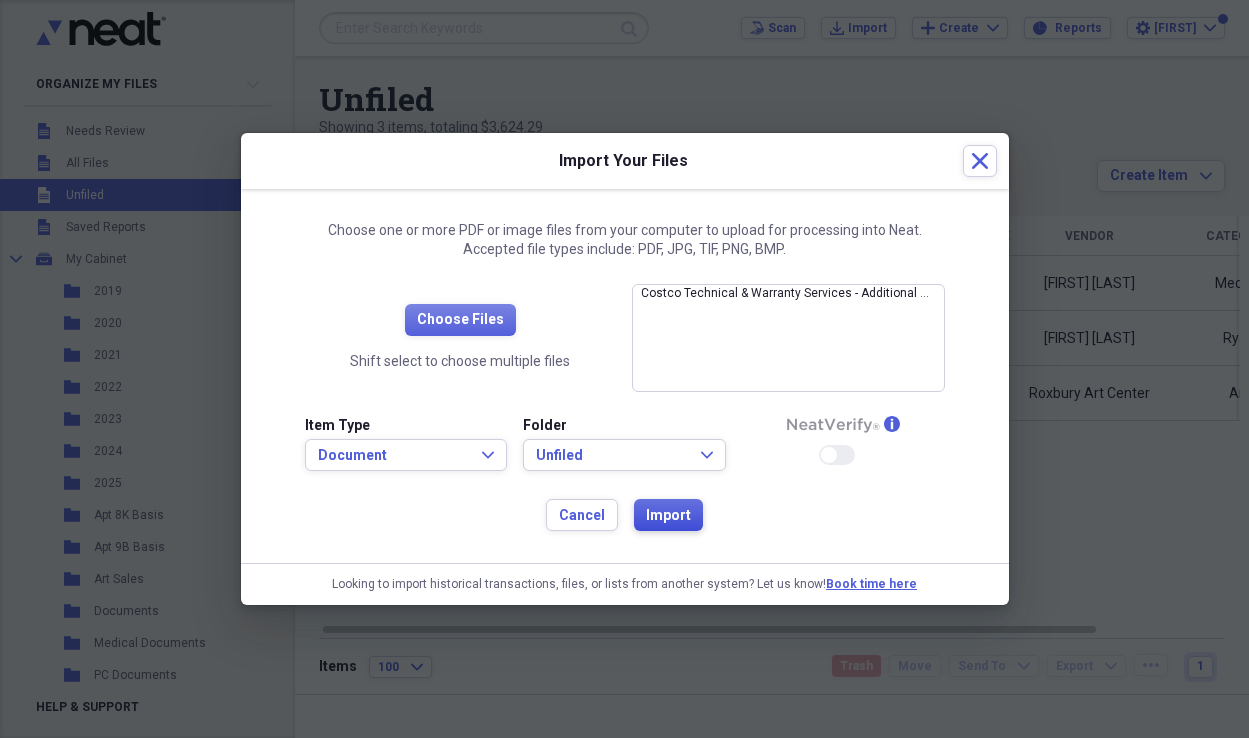 click on "Import" at bounding box center (668, 516) 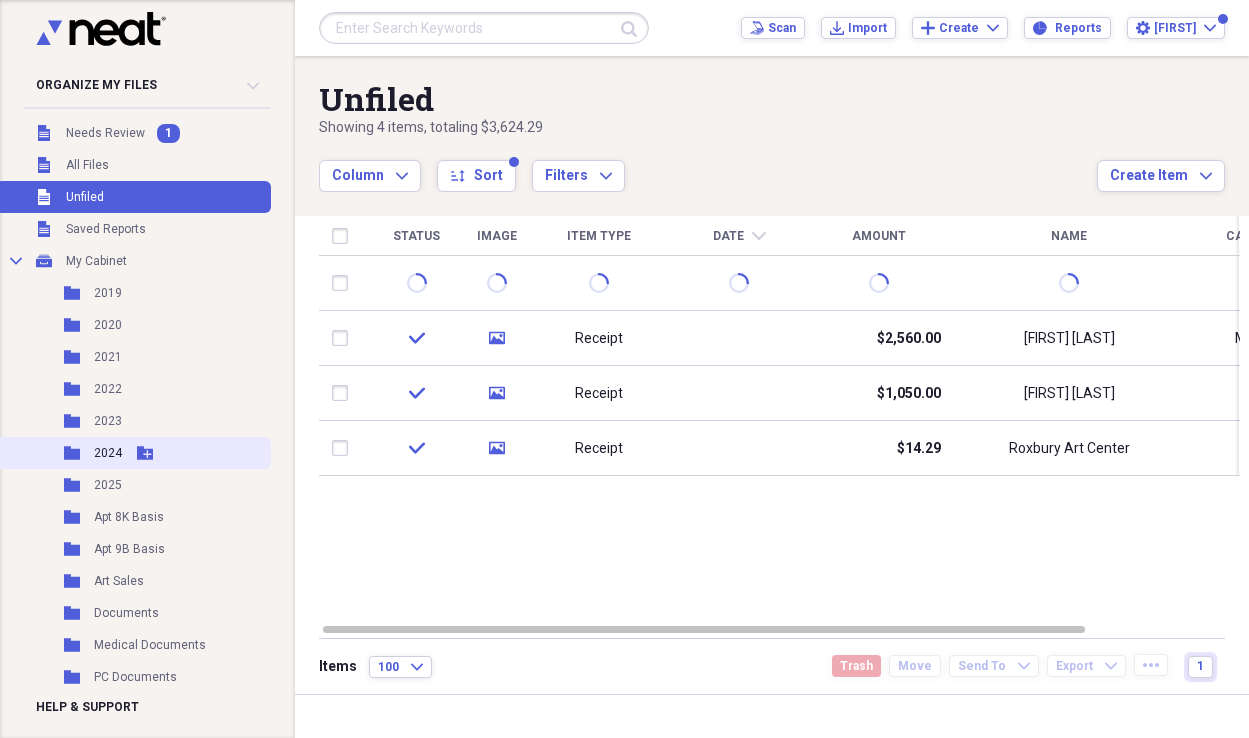 click on "Folder 2024 Add Folder" at bounding box center (133, 453) 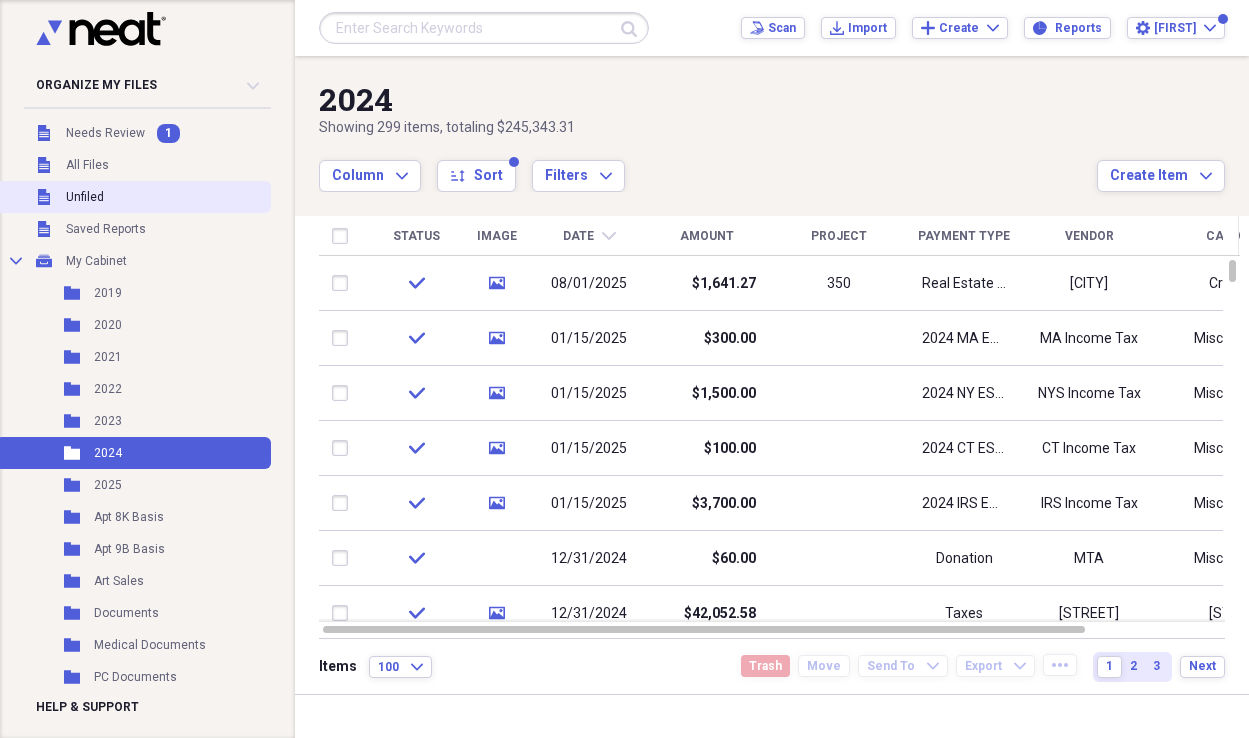 click on "Unfiled" at bounding box center (85, 197) 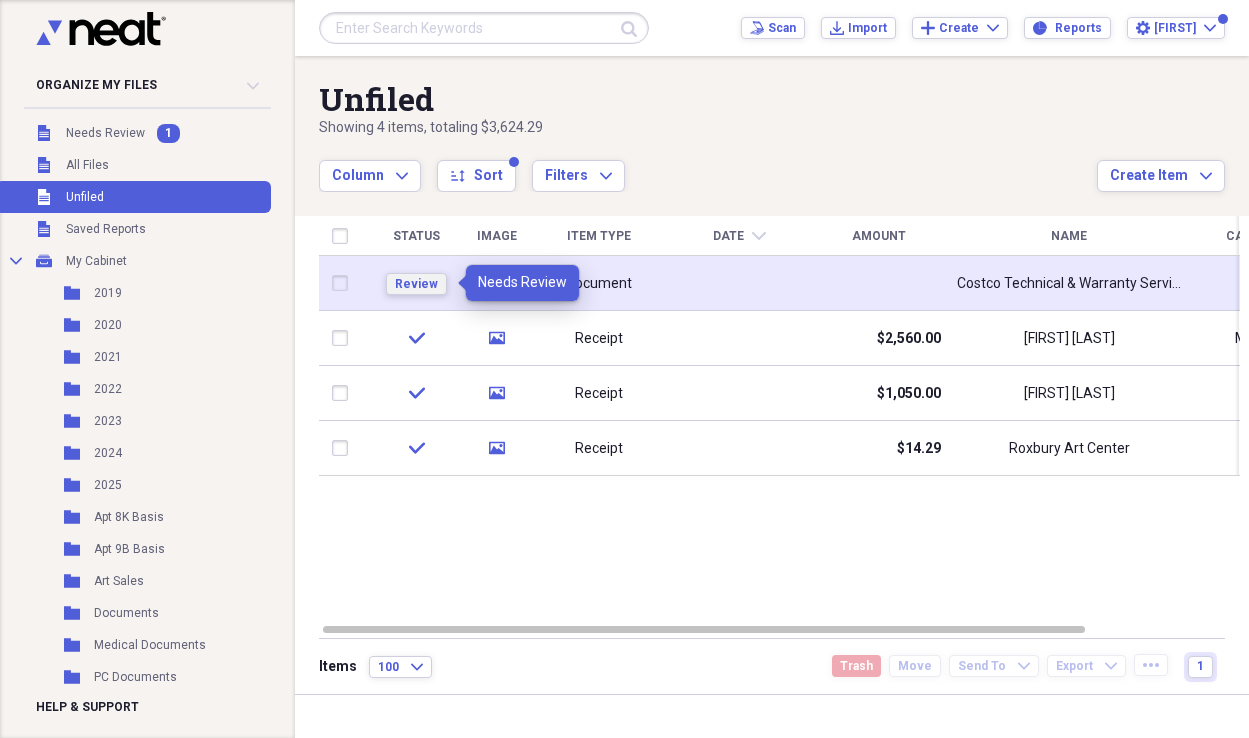 click on "Review" at bounding box center (416, 284) 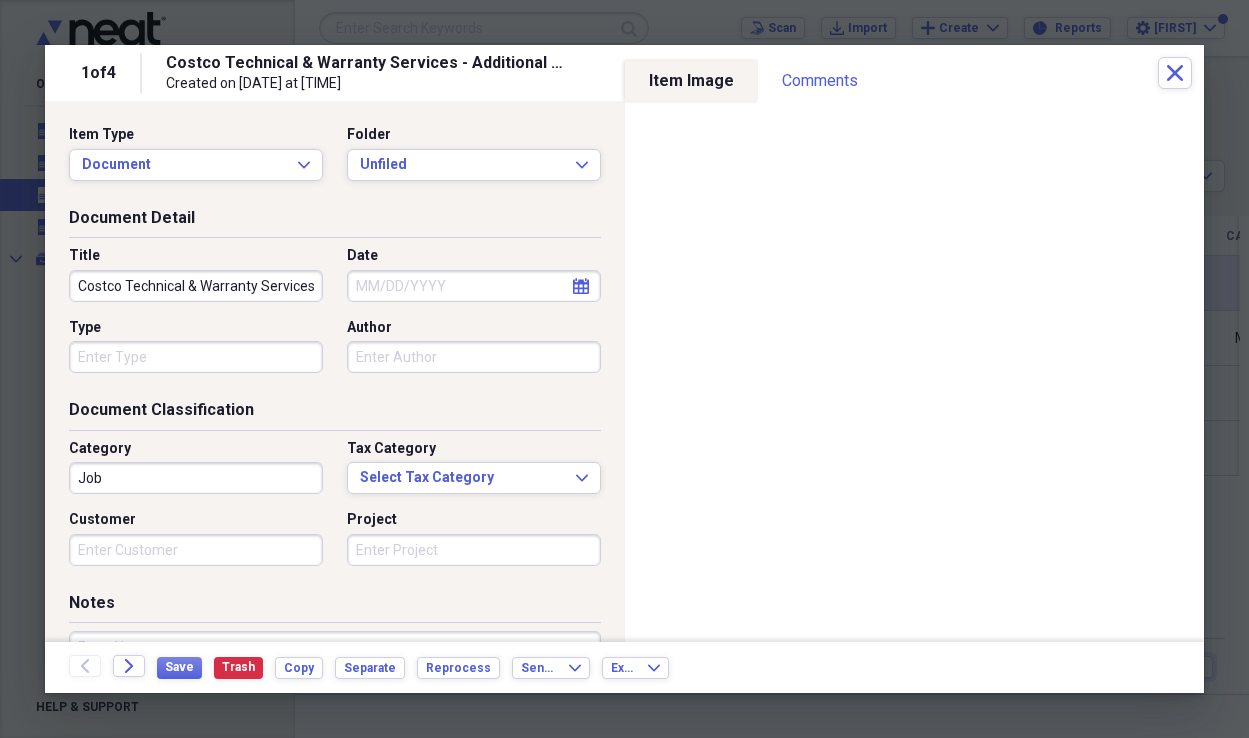 click 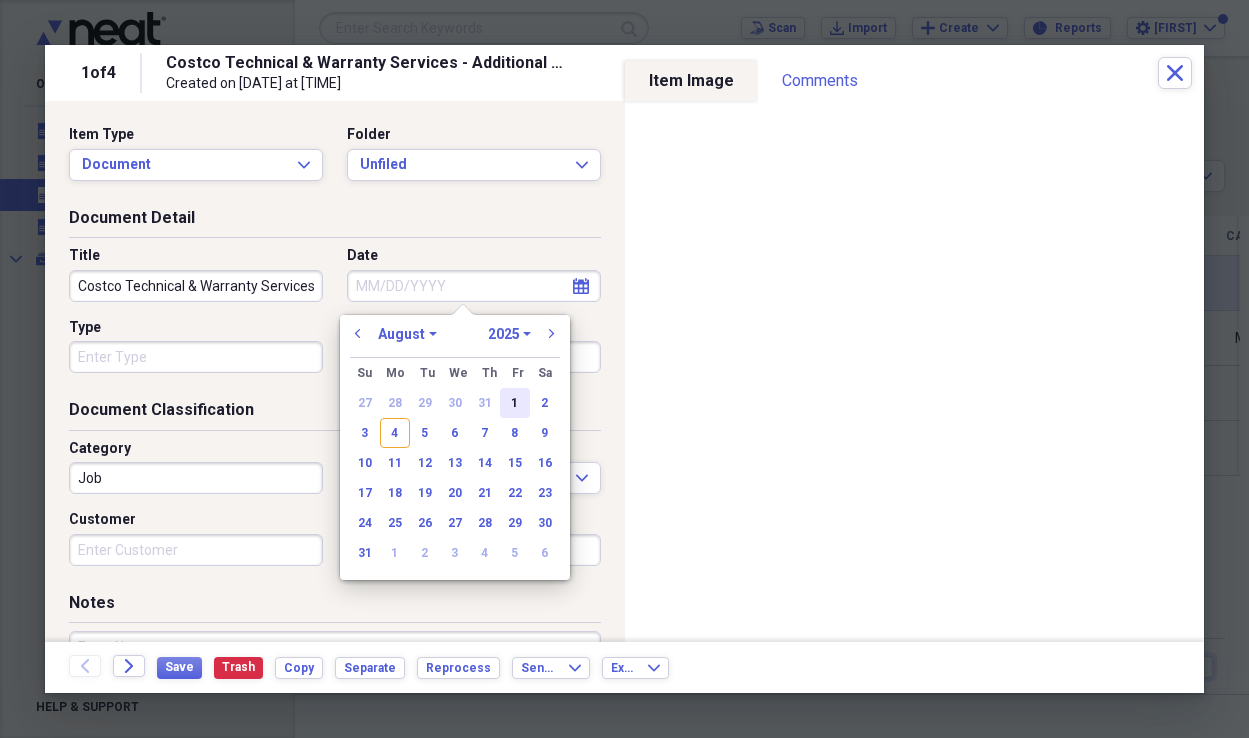 click on "1" at bounding box center (515, 403) 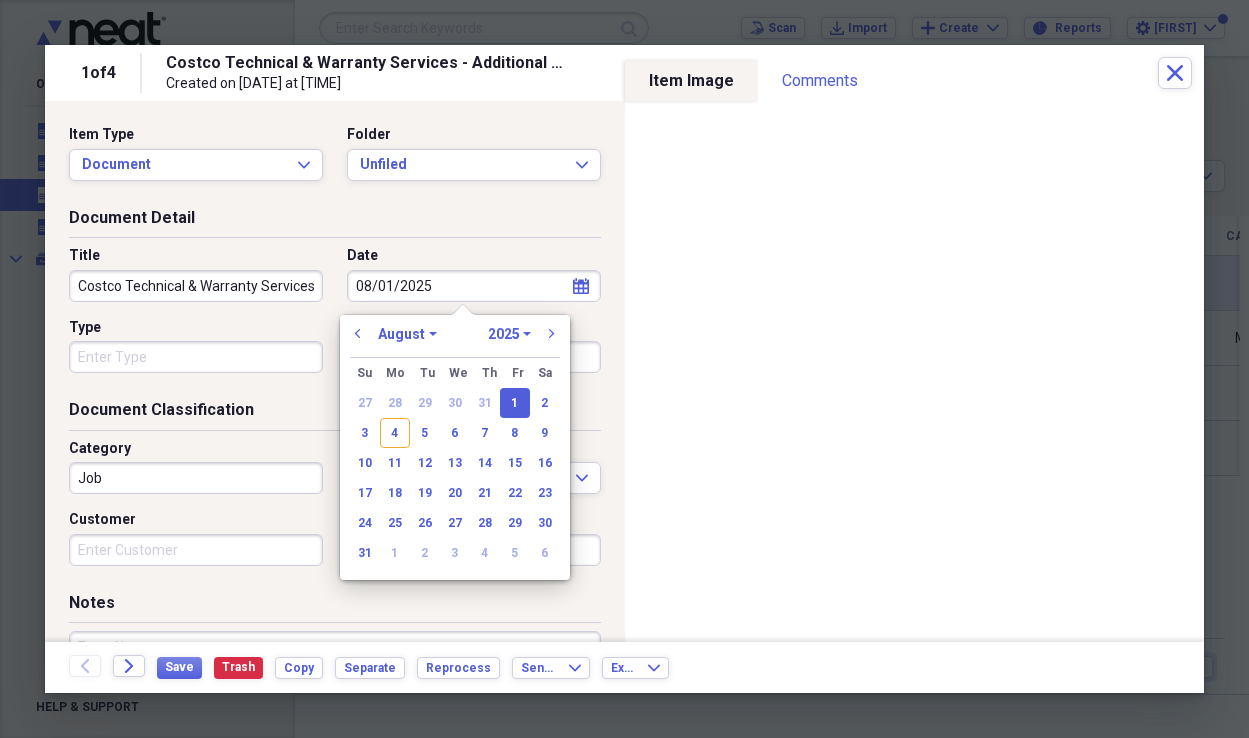type on "08/01/2025" 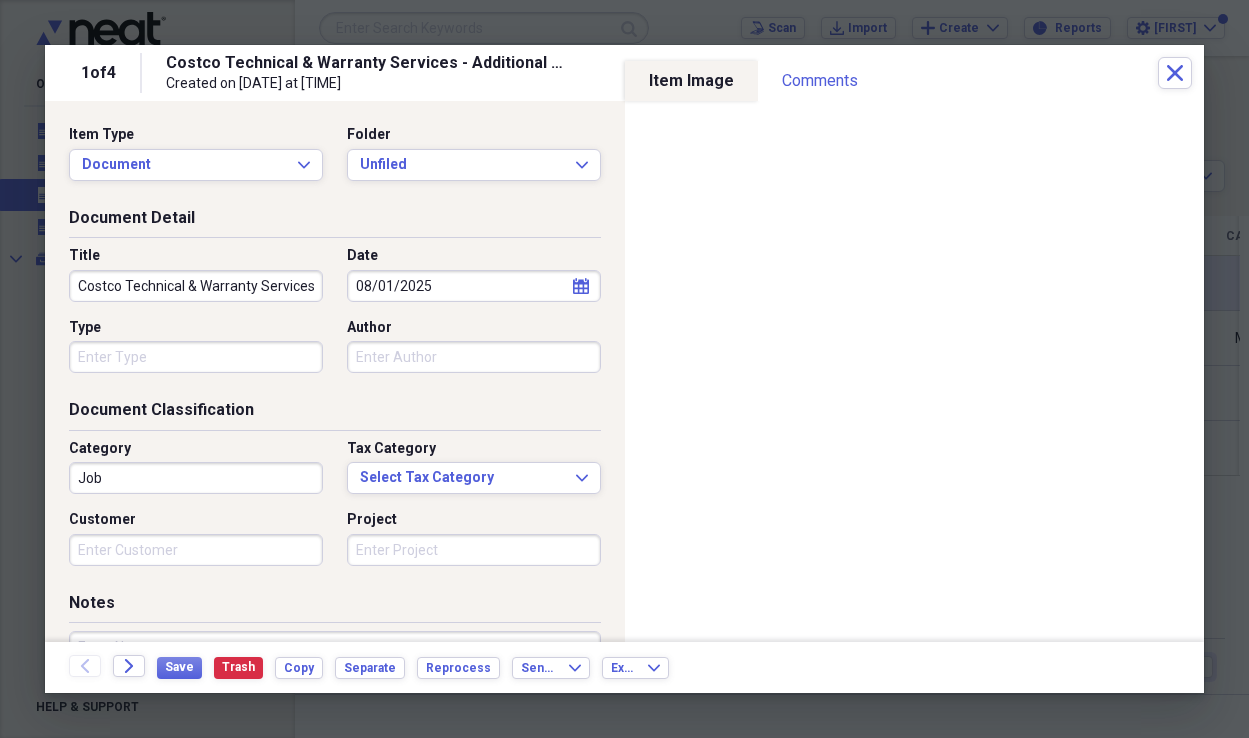 click on "Job" at bounding box center (196, 478) 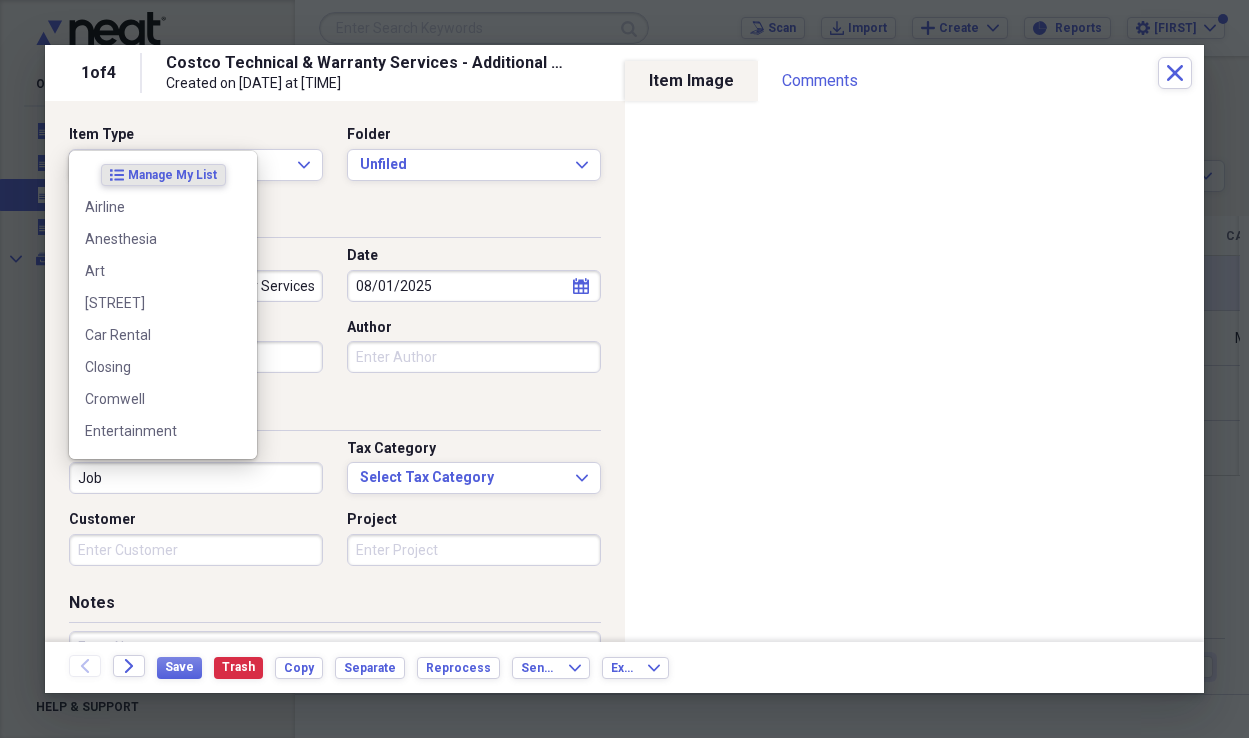 click on "Title Costco Technical & Warranty Services - Additional Member Value Date [DATE] calendar Calendar Type Author" at bounding box center [335, 317] 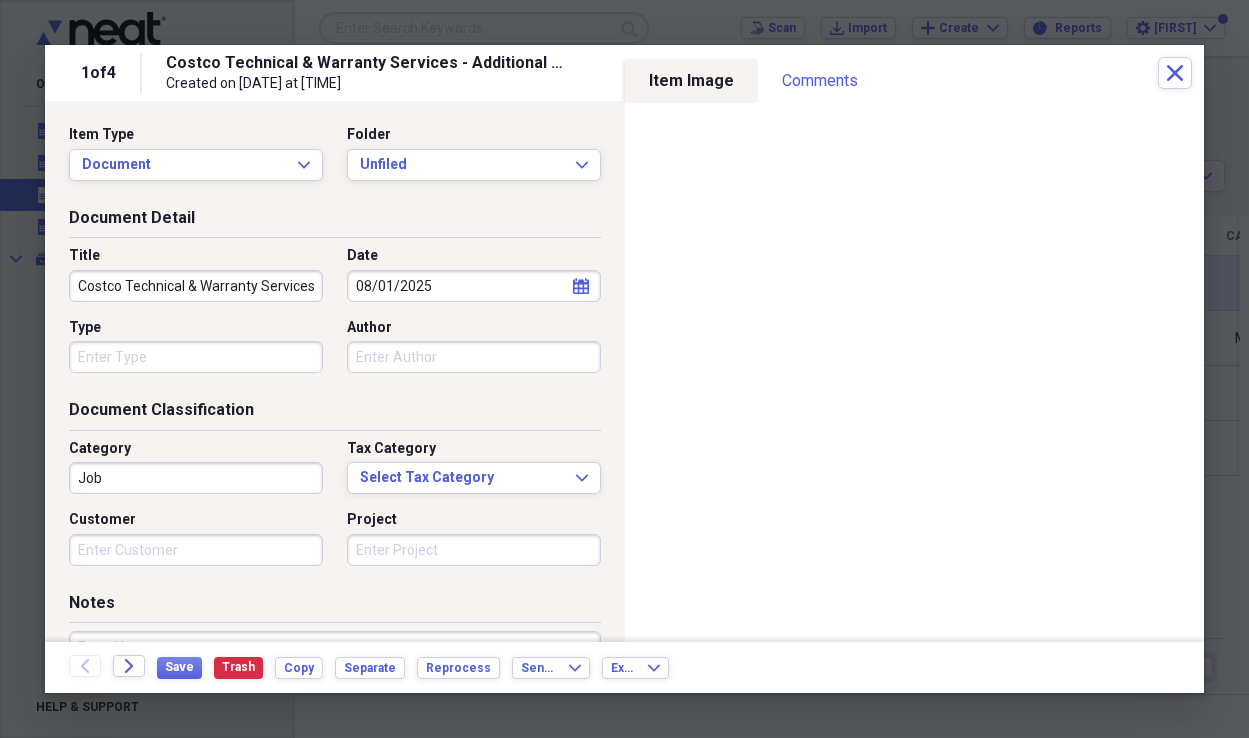 scroll, scrollTop: 12, scrollLeft: 0, axis: vertical 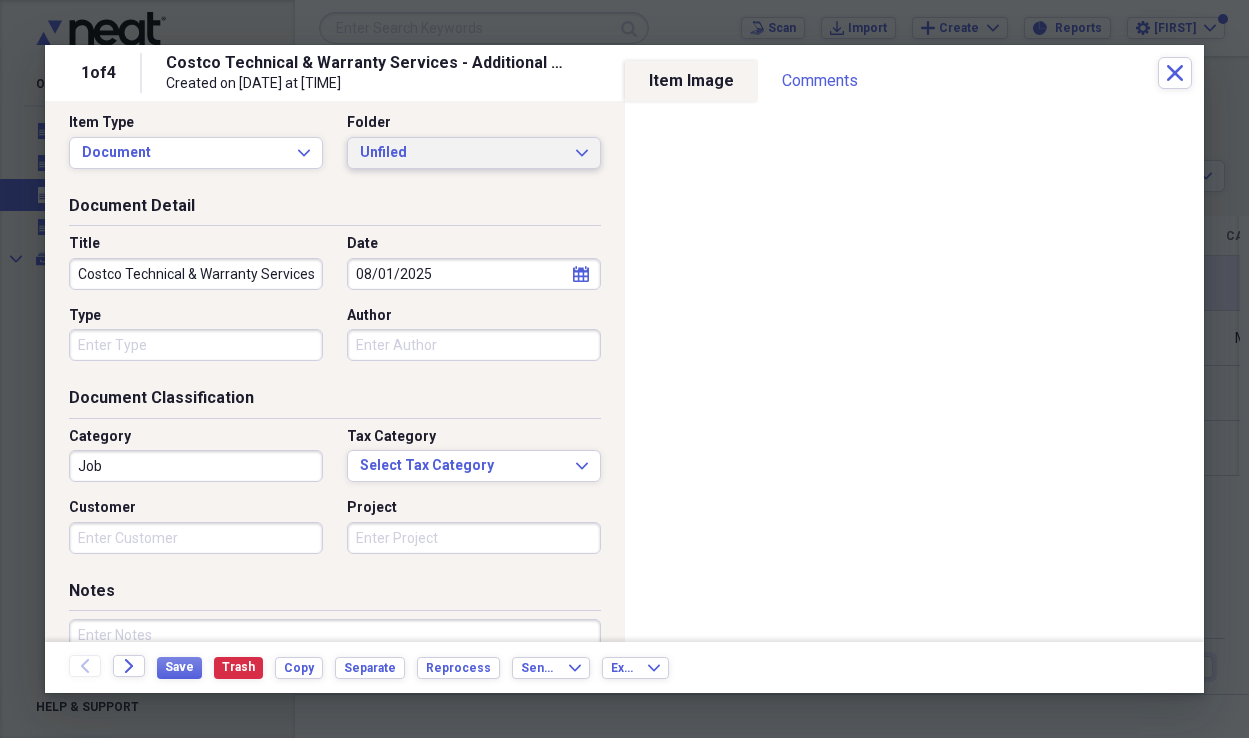 click on "Expand" 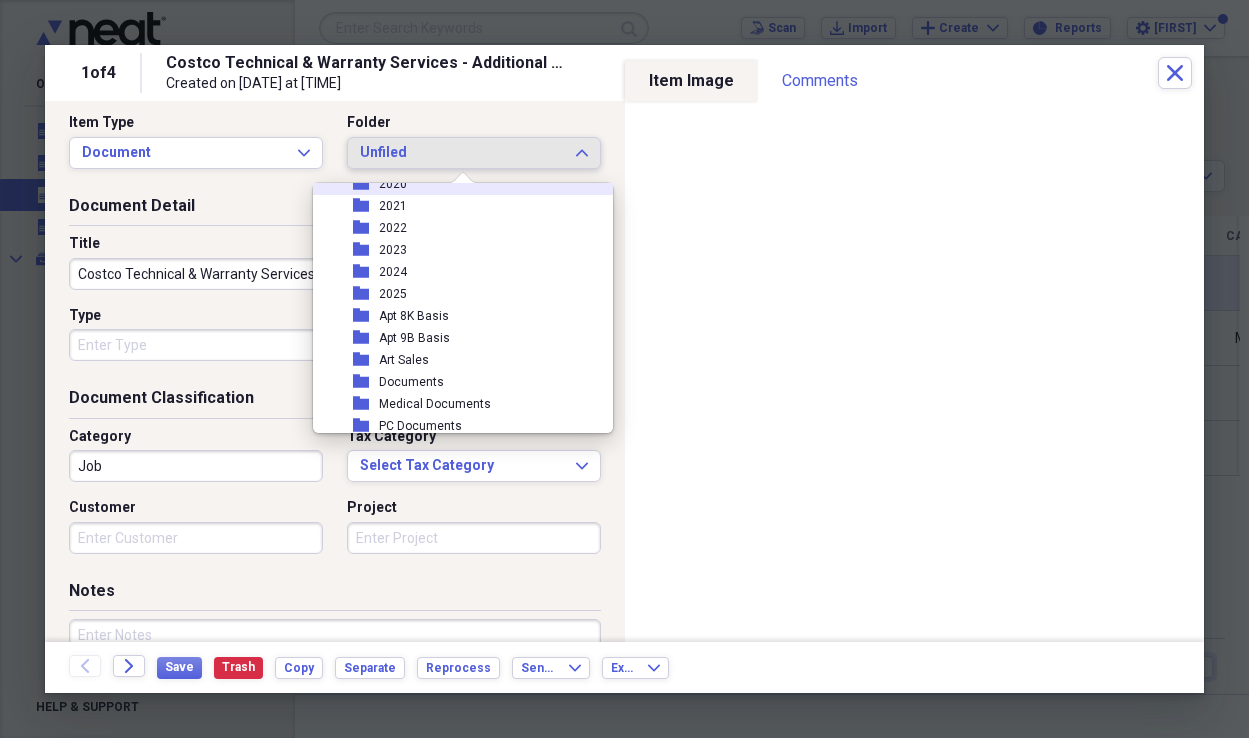 scroll, scrollTop: 99, scrollLeft: 0, axis: vertical 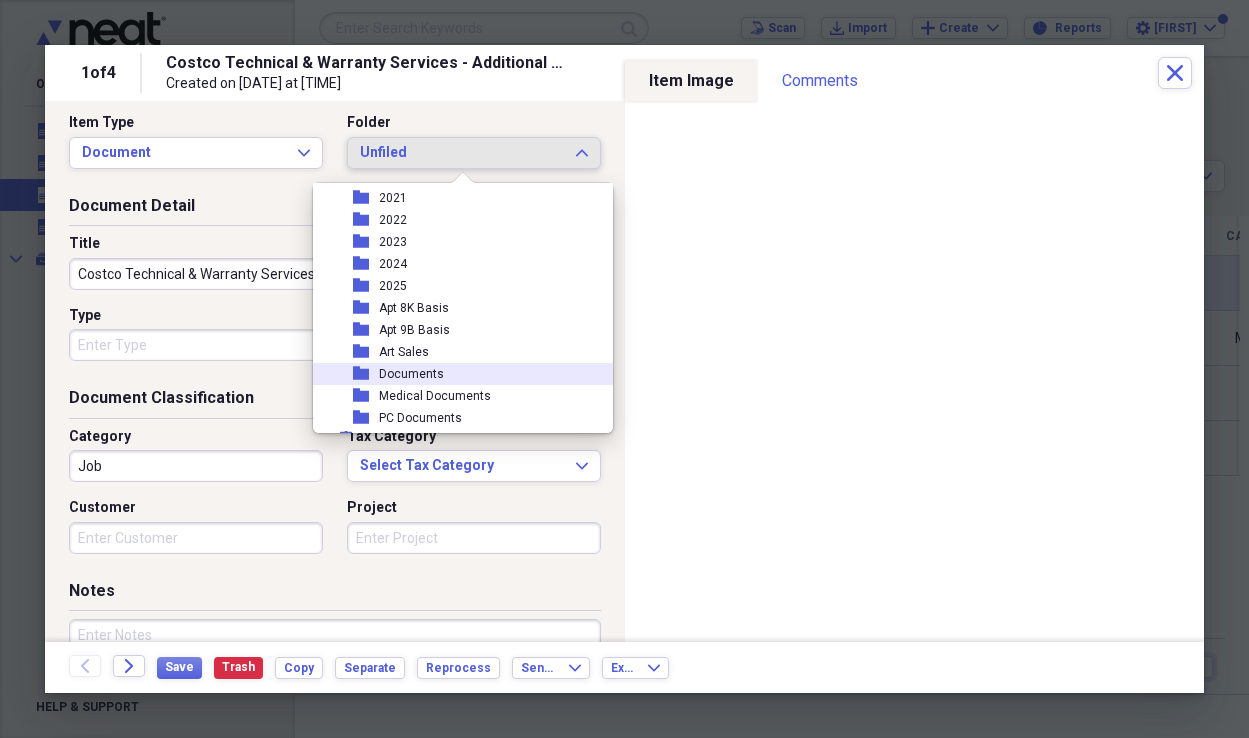 click on "Documents" at bounding box center (411, 374) 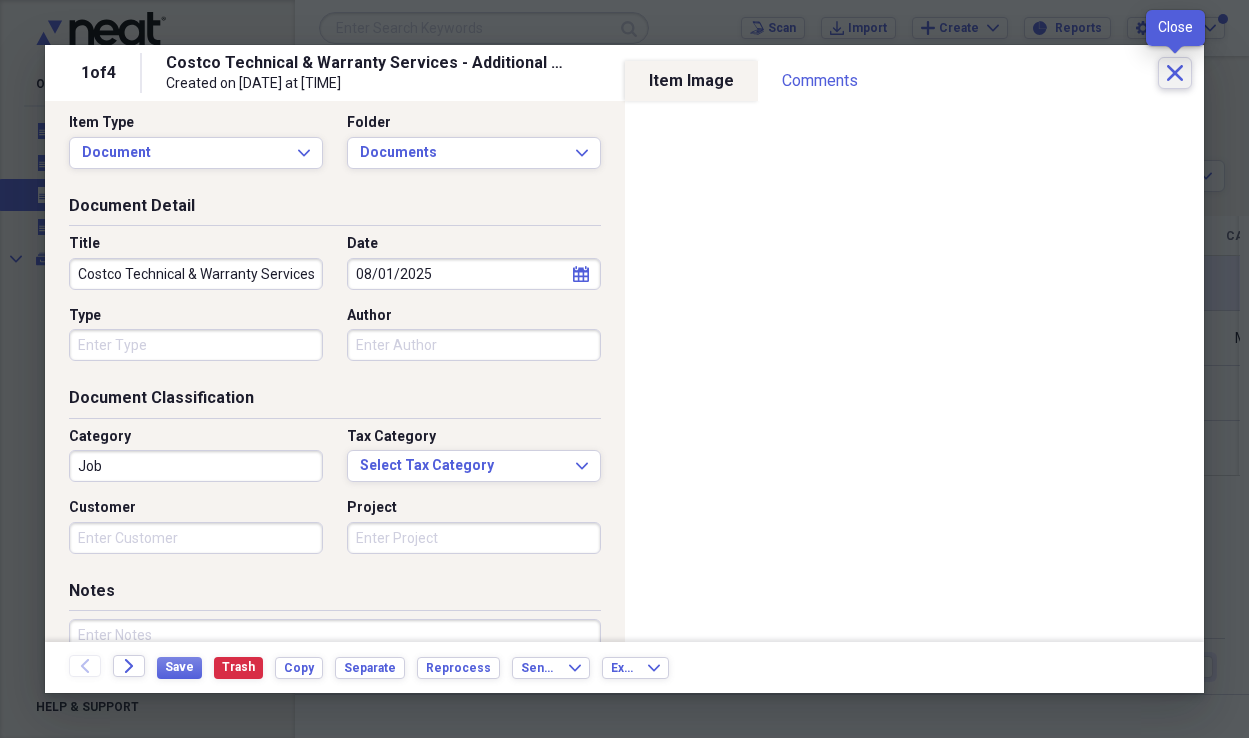 click on "Close" 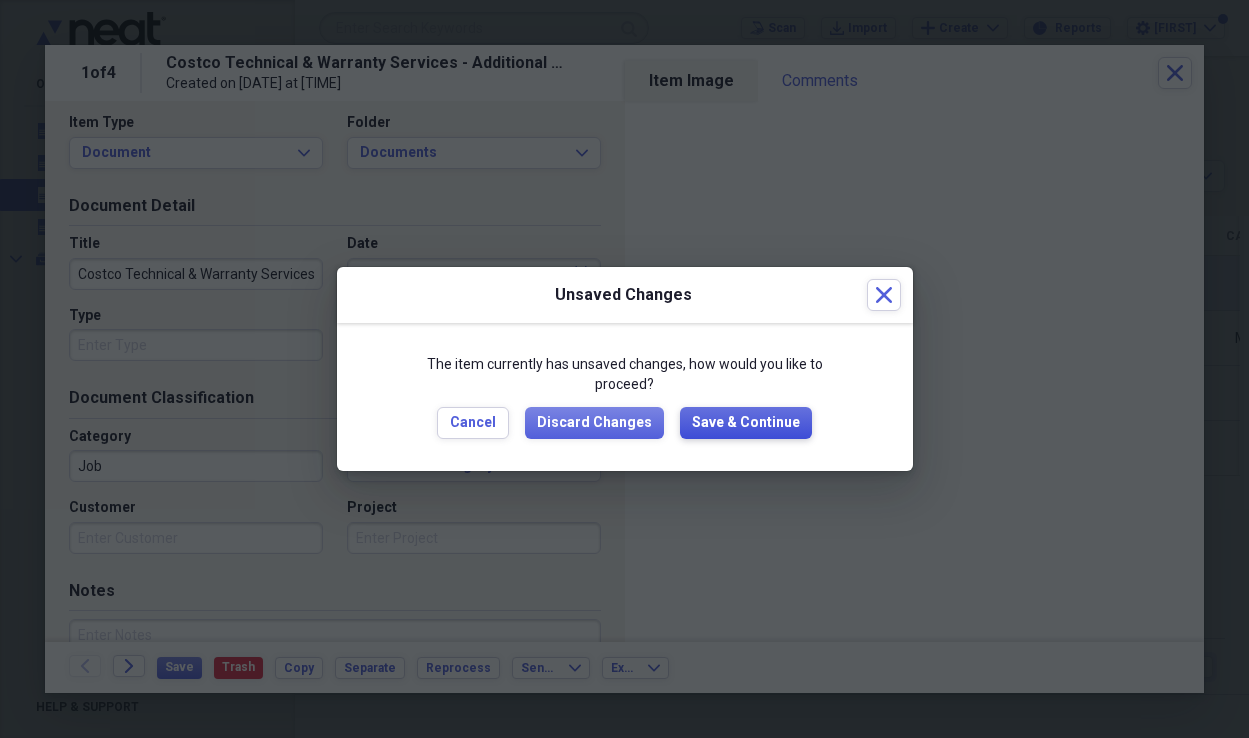 click on "Save & Continue" at bounding box center [746, 423] 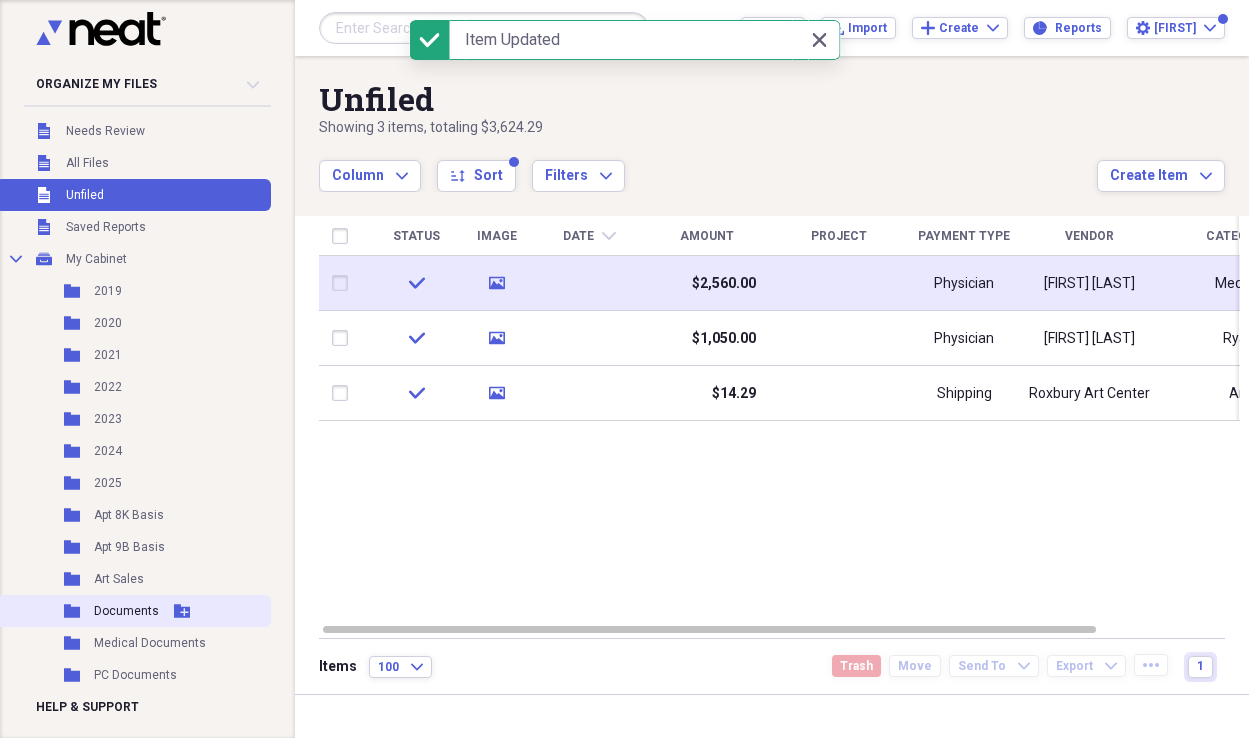 click on "Documents" at bounding box center [126, 611] 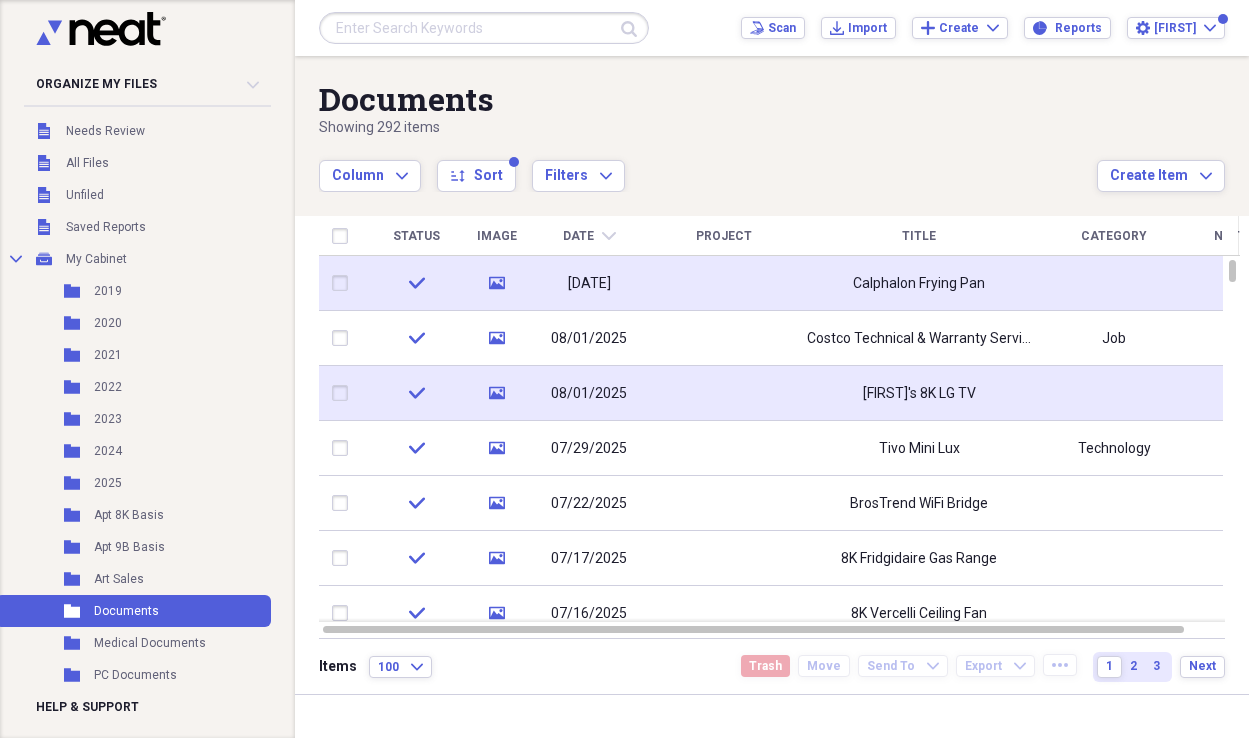 click at bounding box center [344, 393] 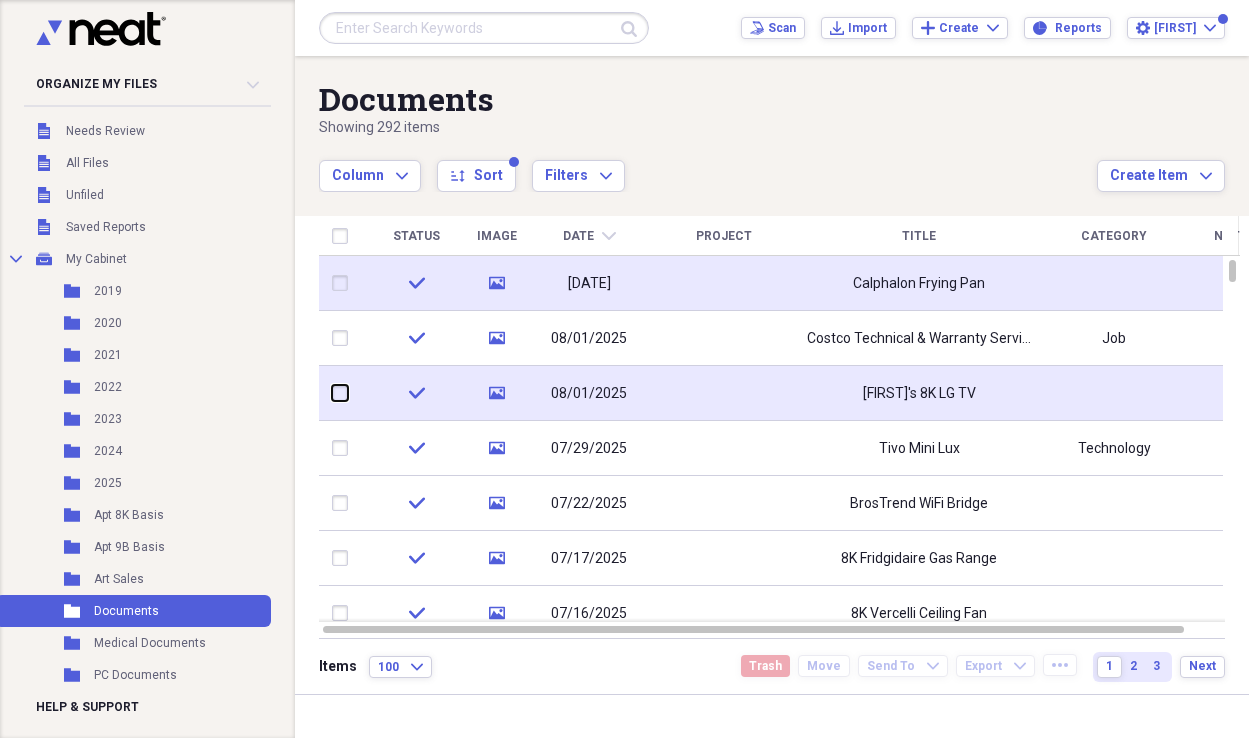 click at bounding box center [332, 393] 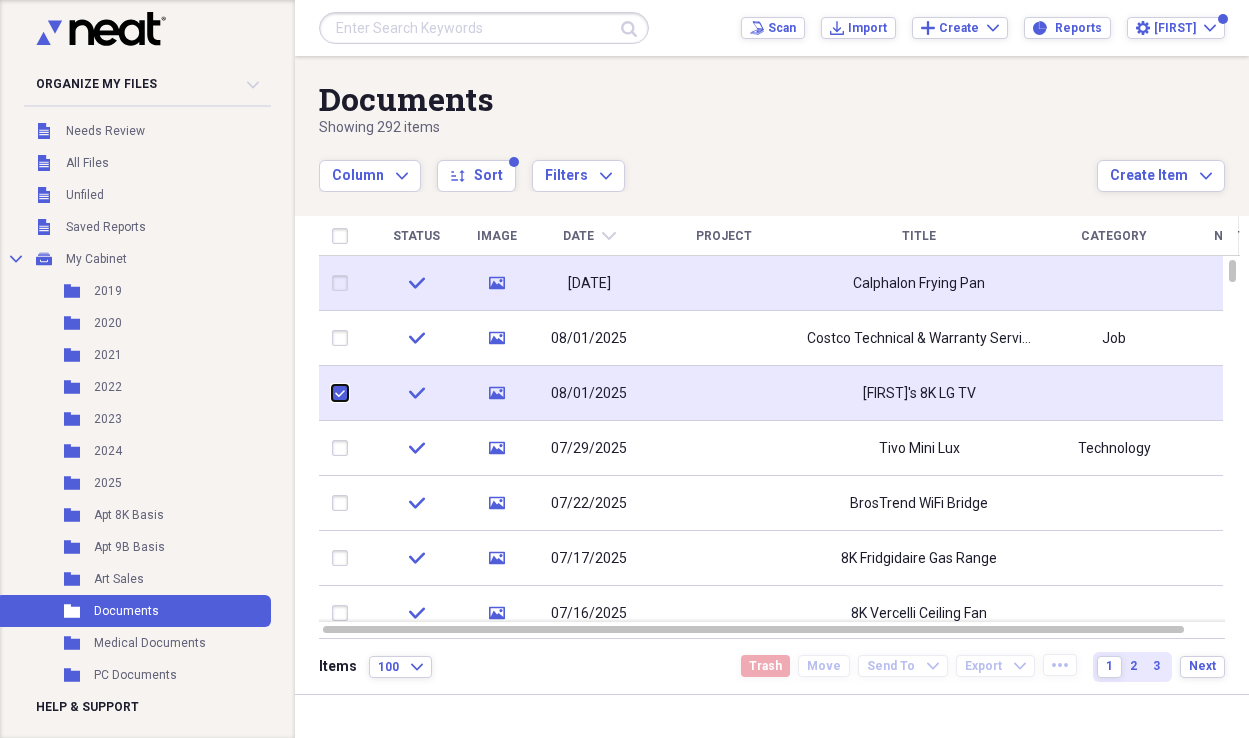 checkbox on "true" 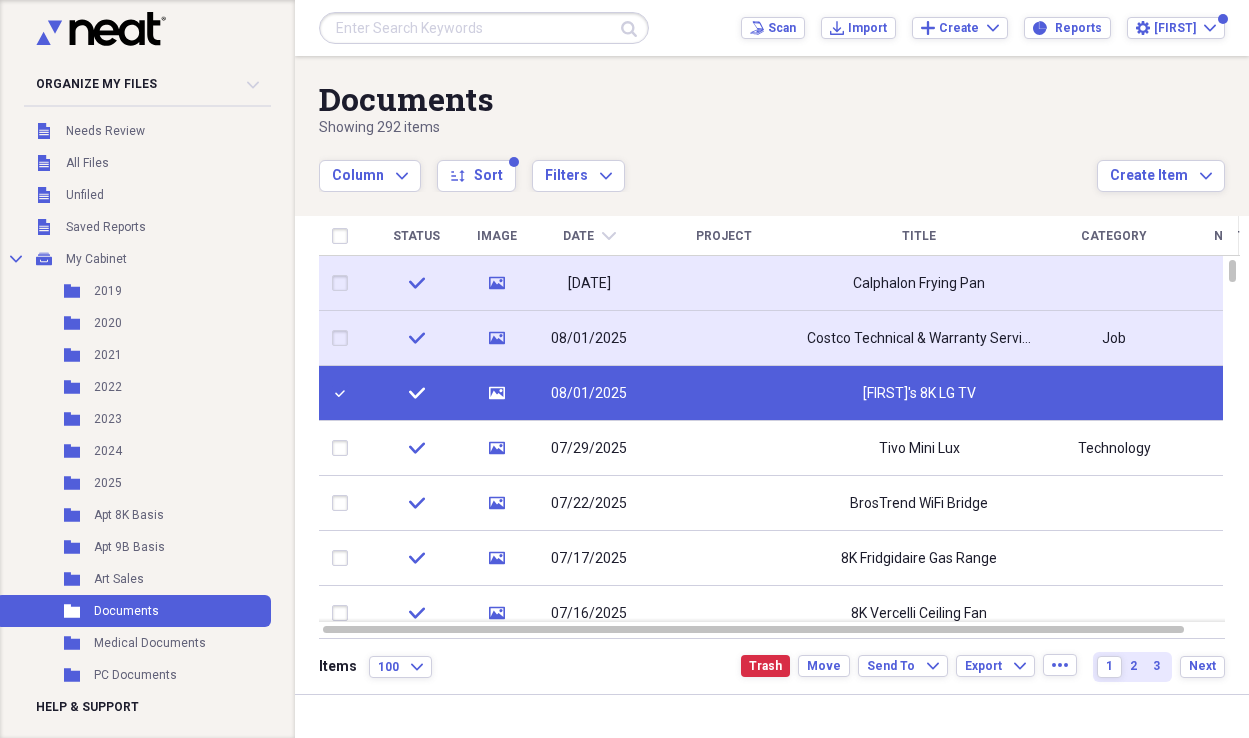 click at bounding box center (344, 338) 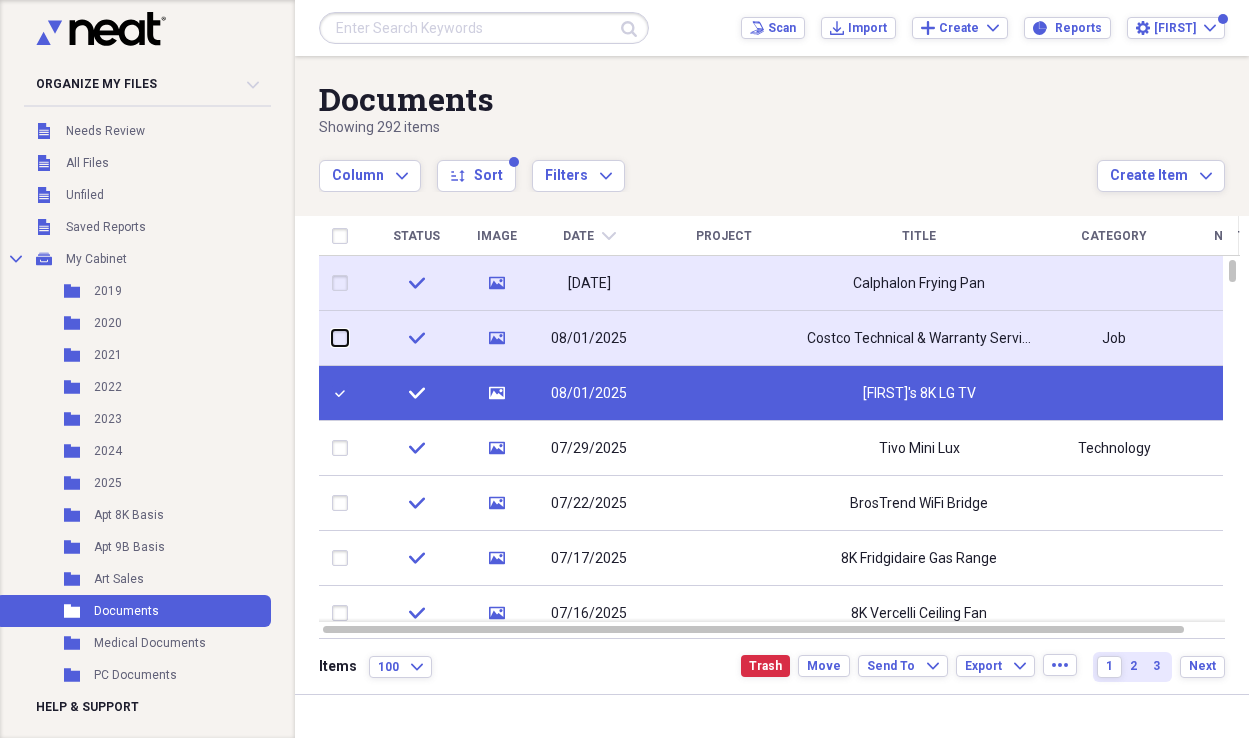 click at bounding box center [332, 338] 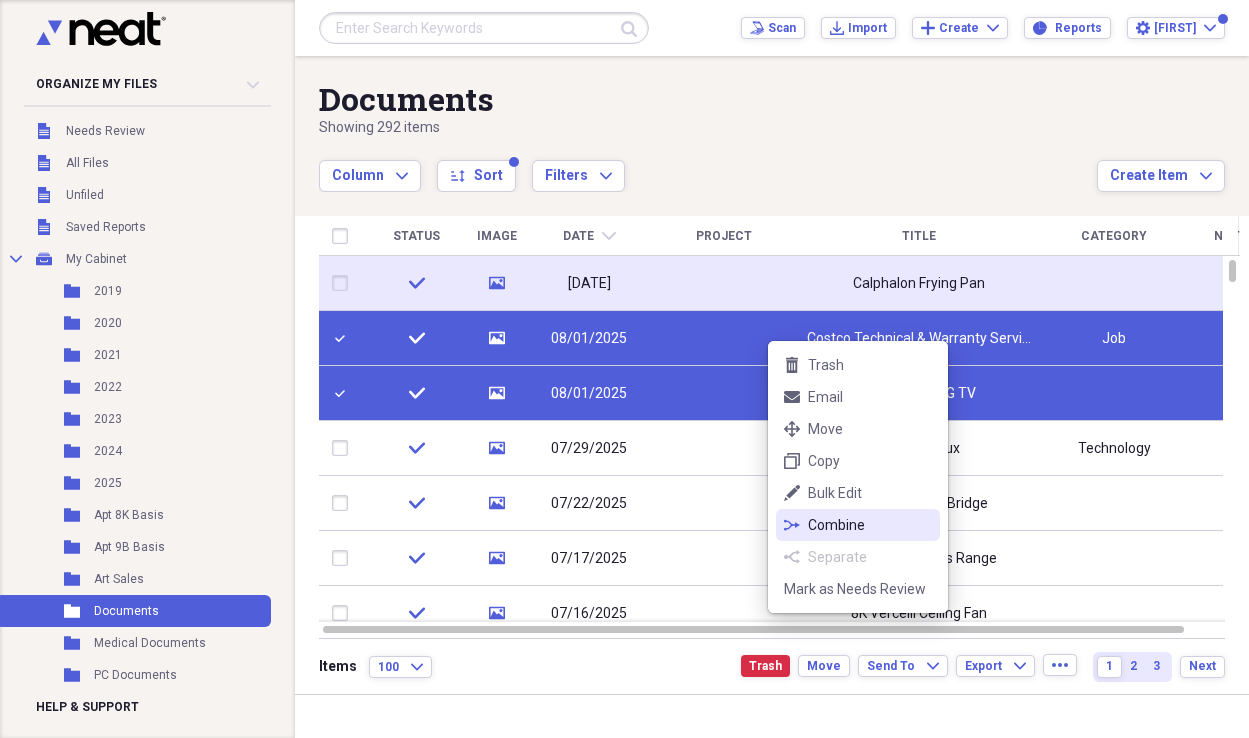 click on "combine" 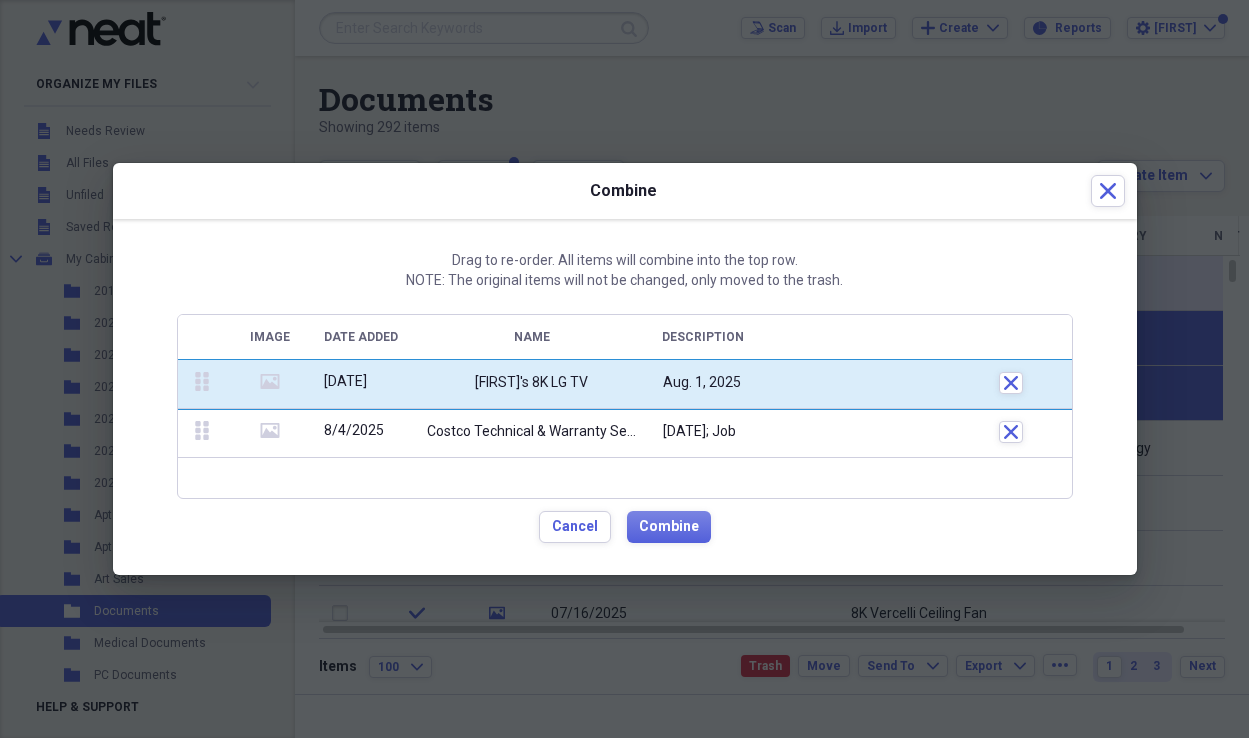 drag, startPoint x: 208, startPoint y: 431, endPoint x: 213, endPoint y: 380, distance: 51.24451 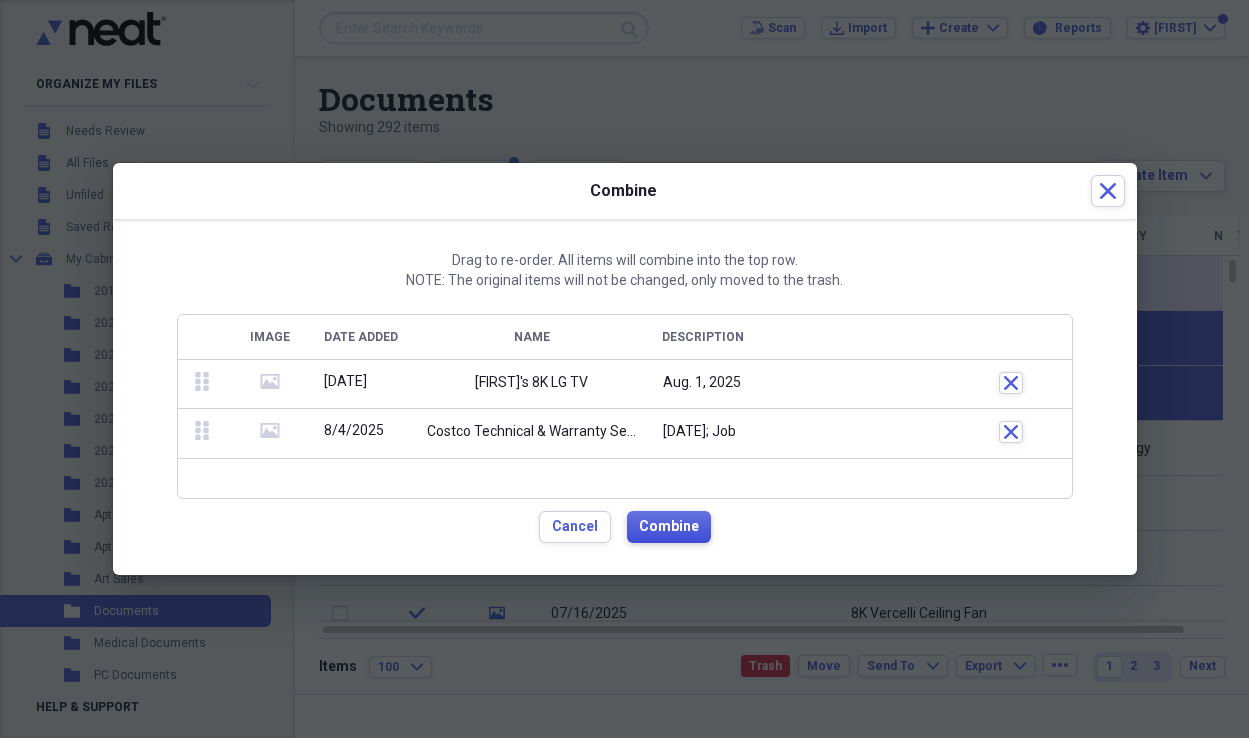 click on "Combine" at bounding box center [669, 527] 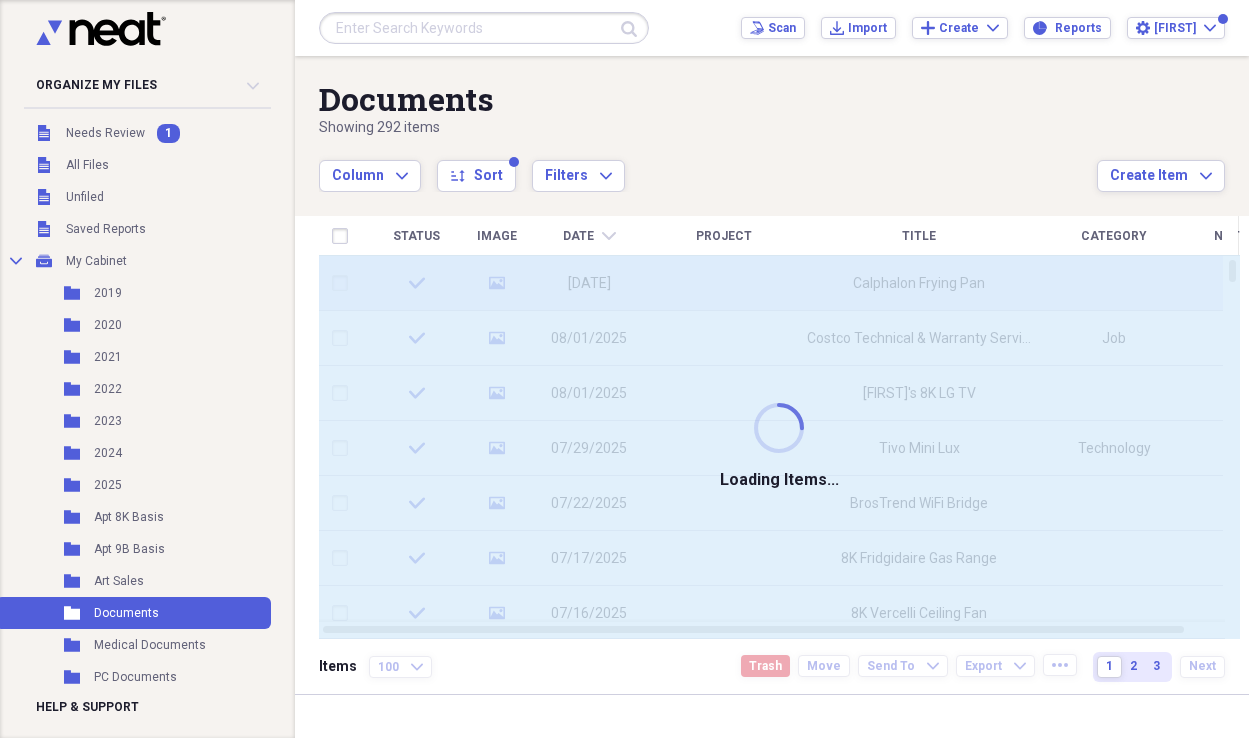 checkbox on "false" 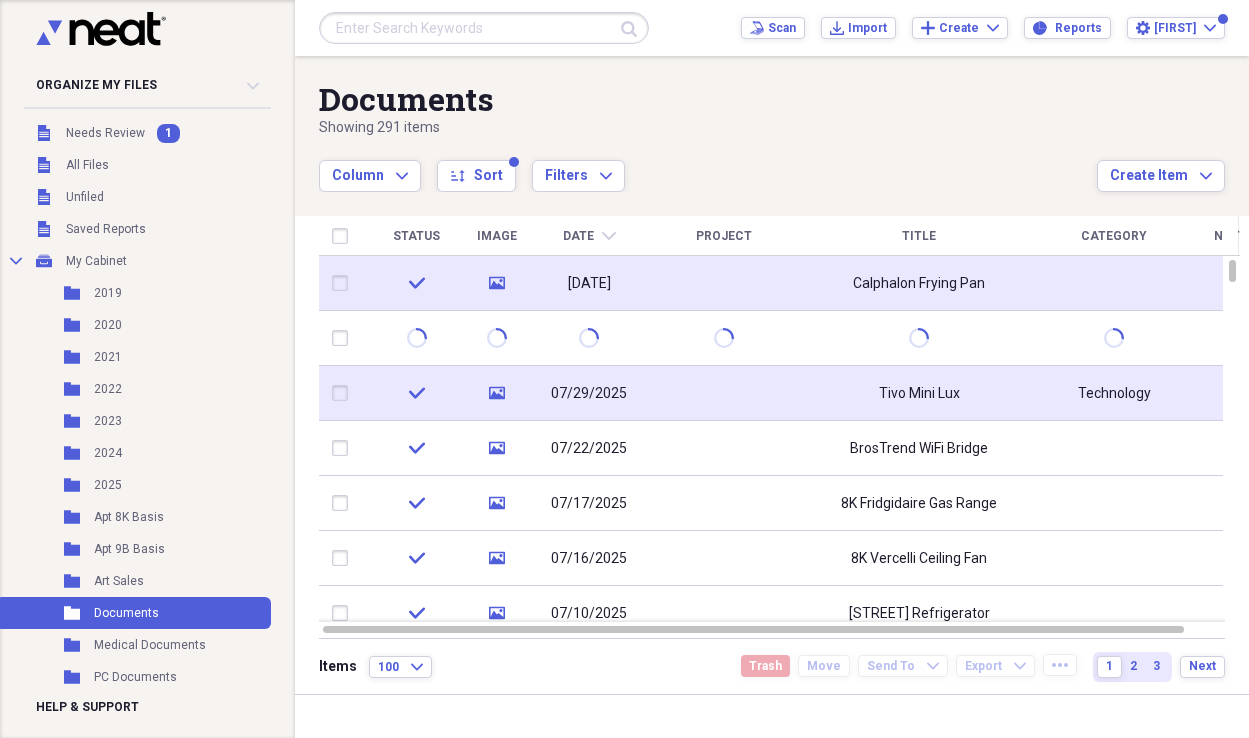 click on "Technology" at bounding box center [1114, 394] 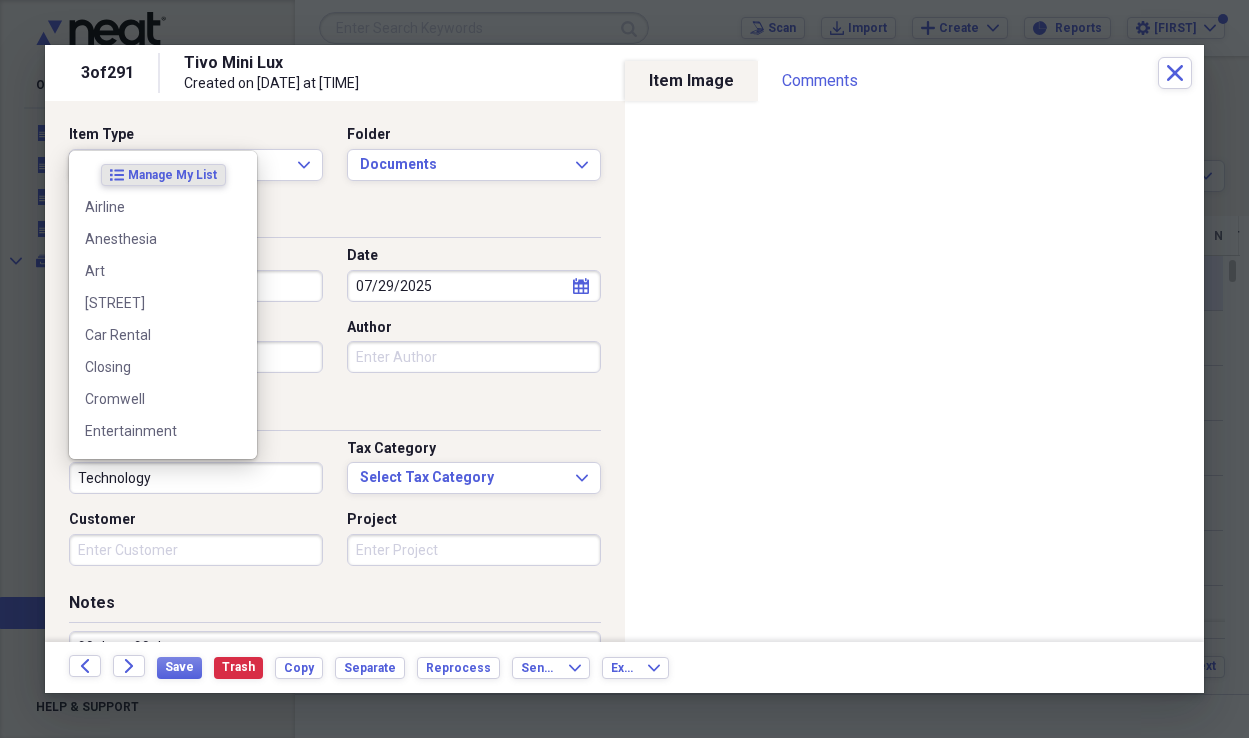 click on "Technology" at bounding box center (196, 478) 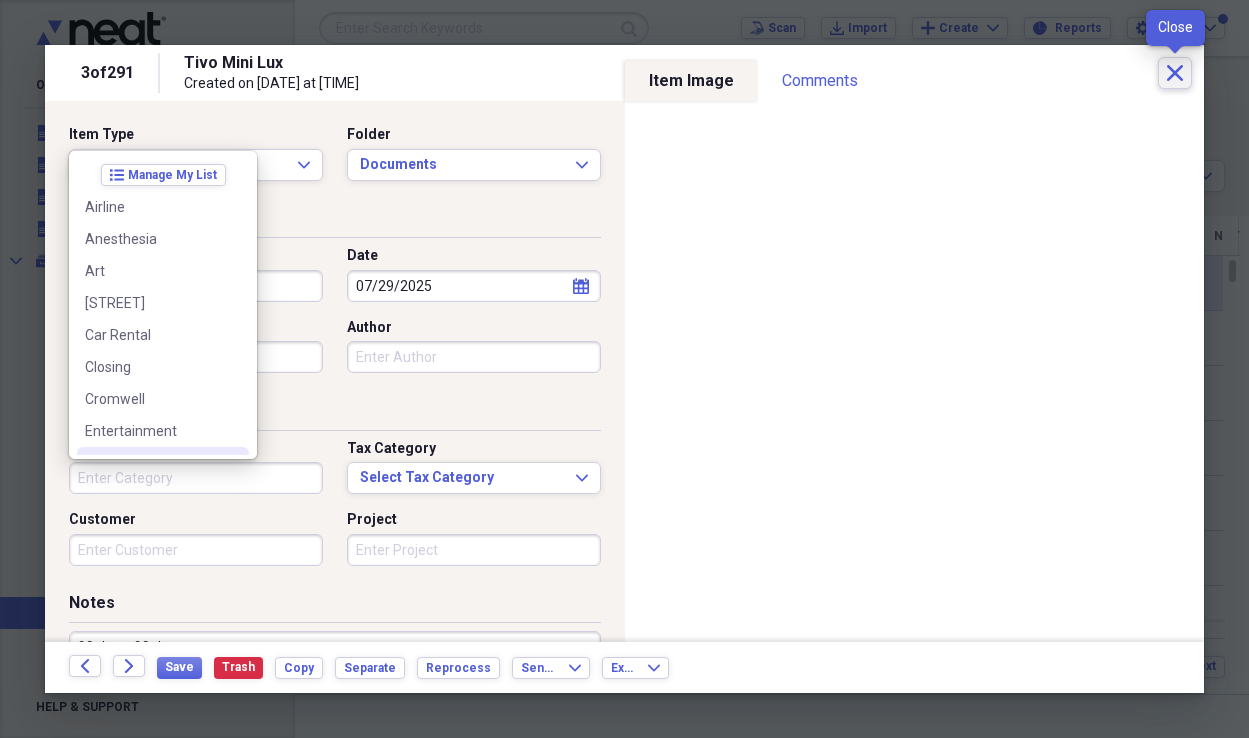 type 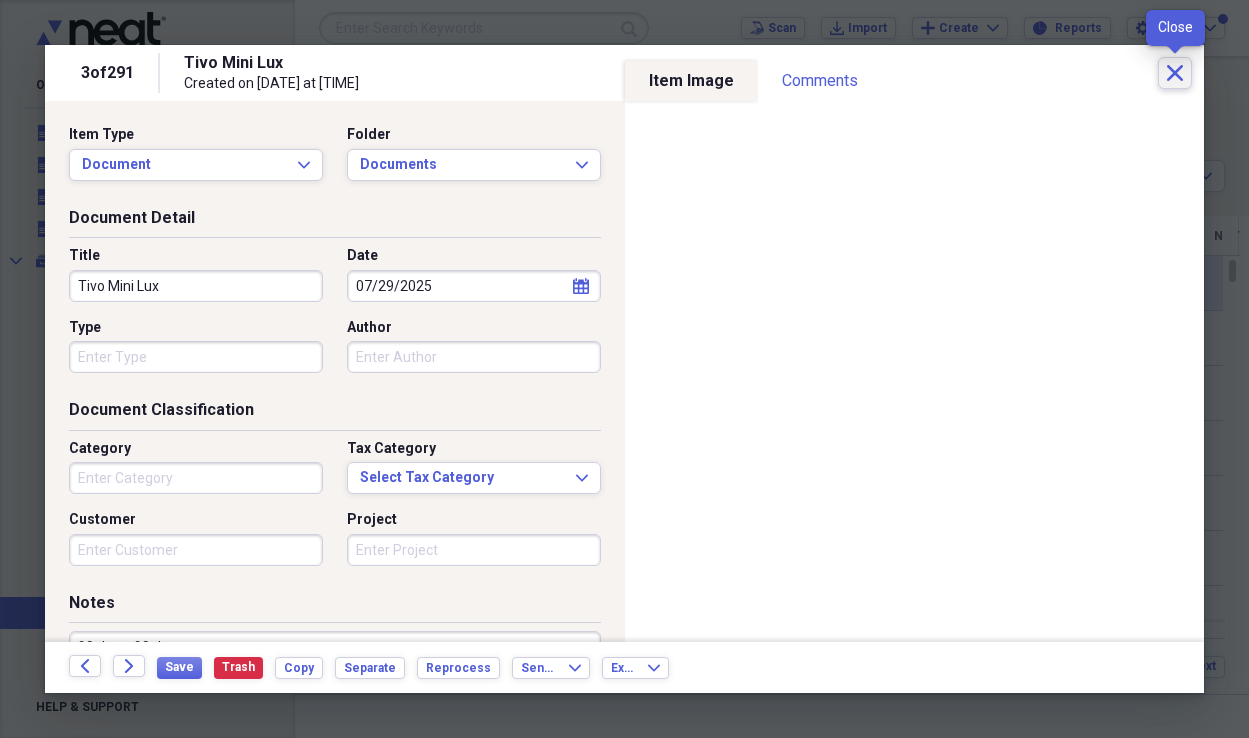 click on "Close" 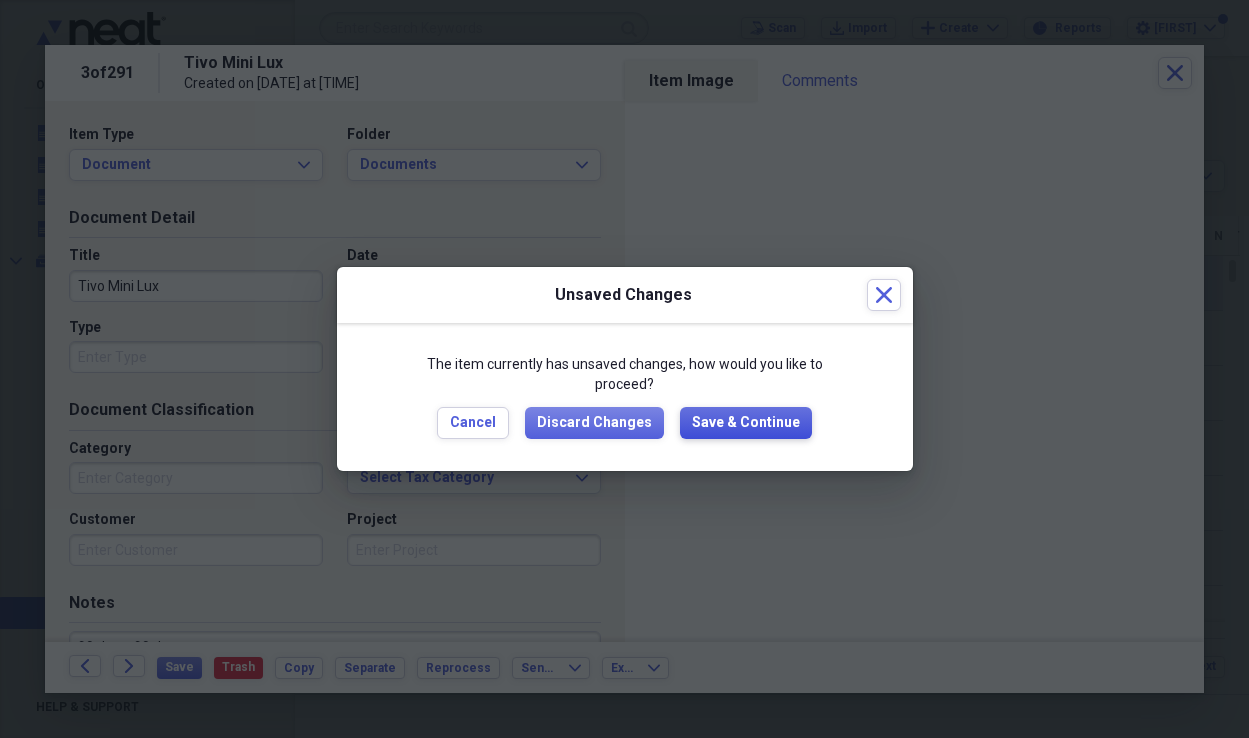 click on "Save & Continue" at bounding box center [746, 423] 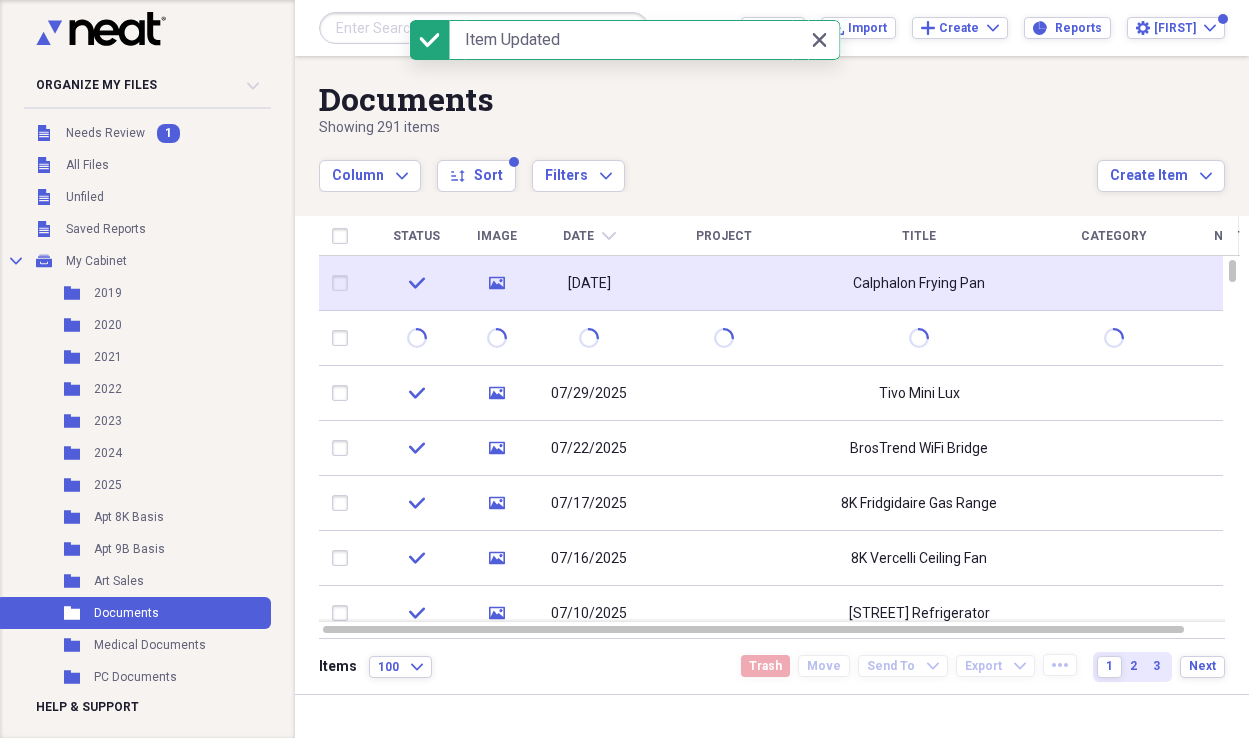click on "Category" at bounding box center (1114, 236) 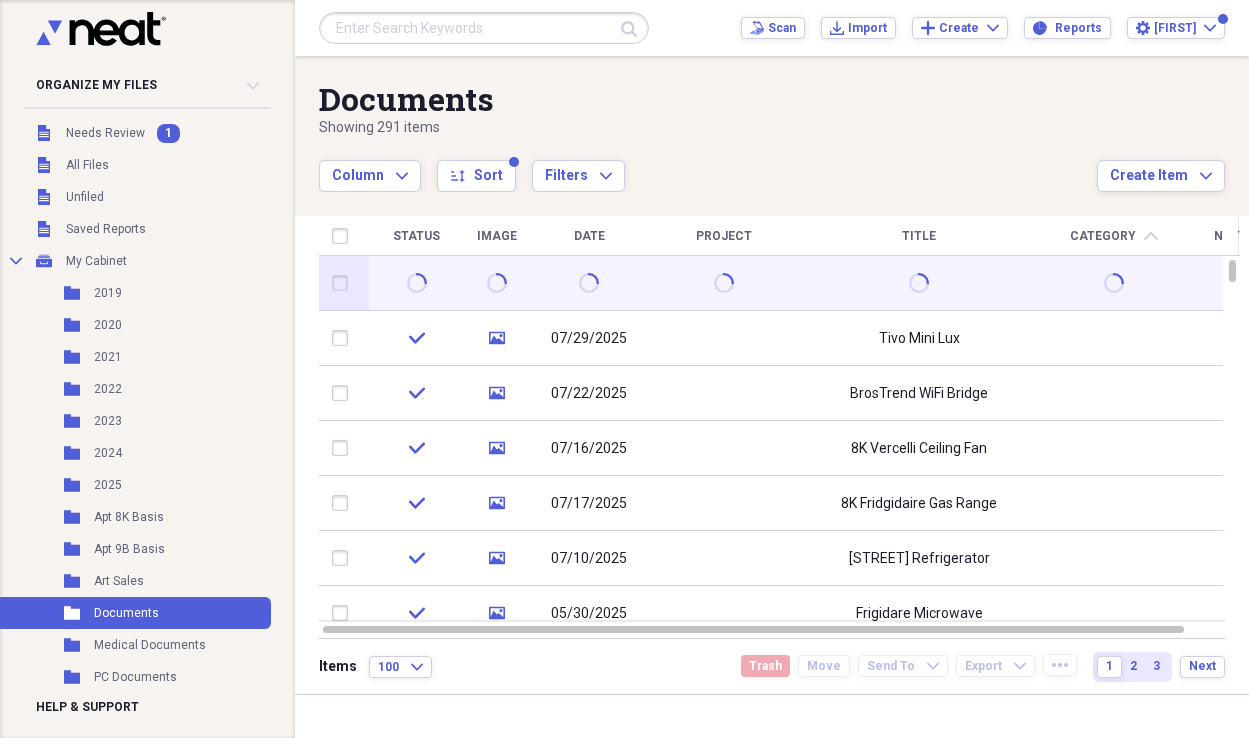 click on "Category" at bounding box center [1103, 236] 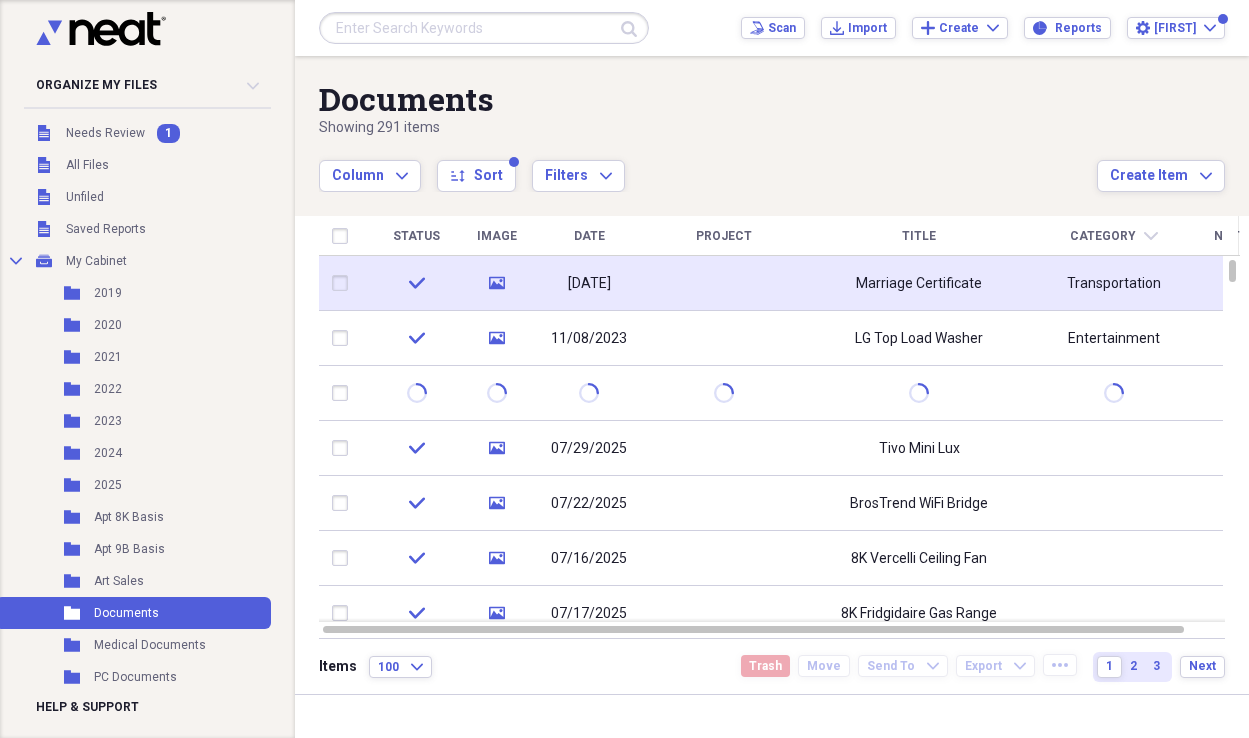 click on "Date" at bounding box center [589, 236] 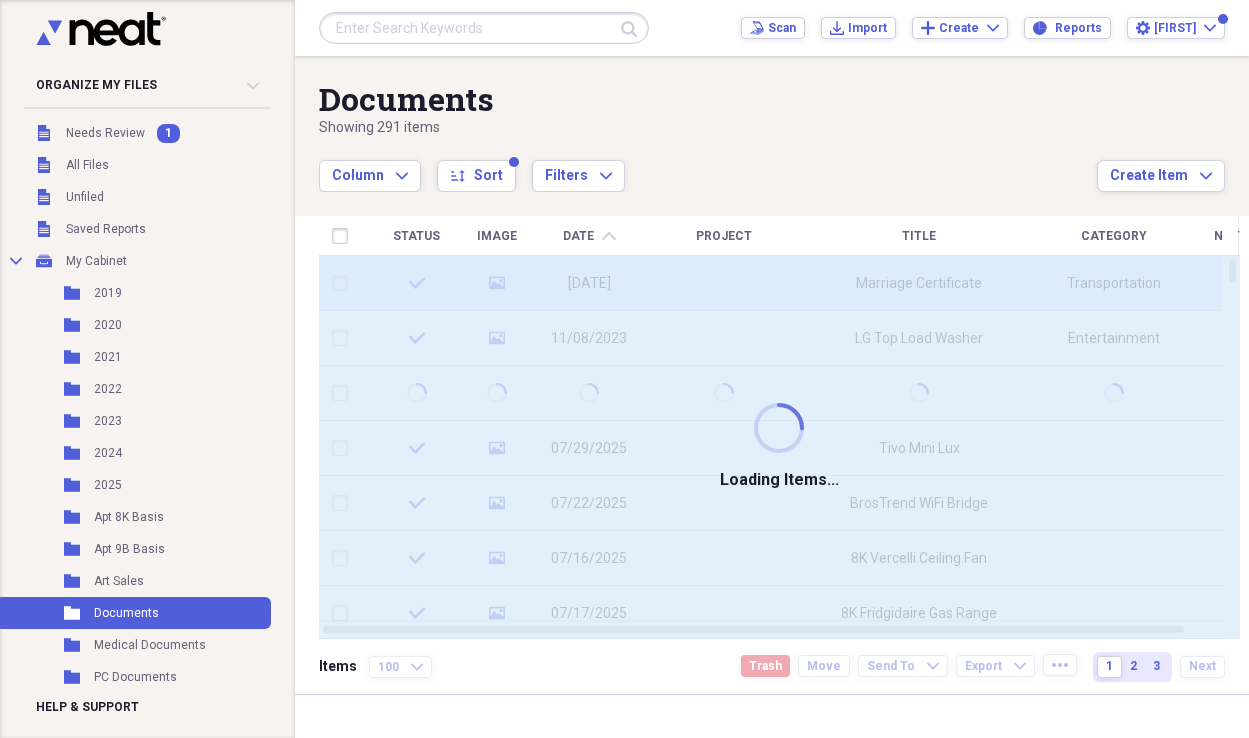 click on "chevron-up" 